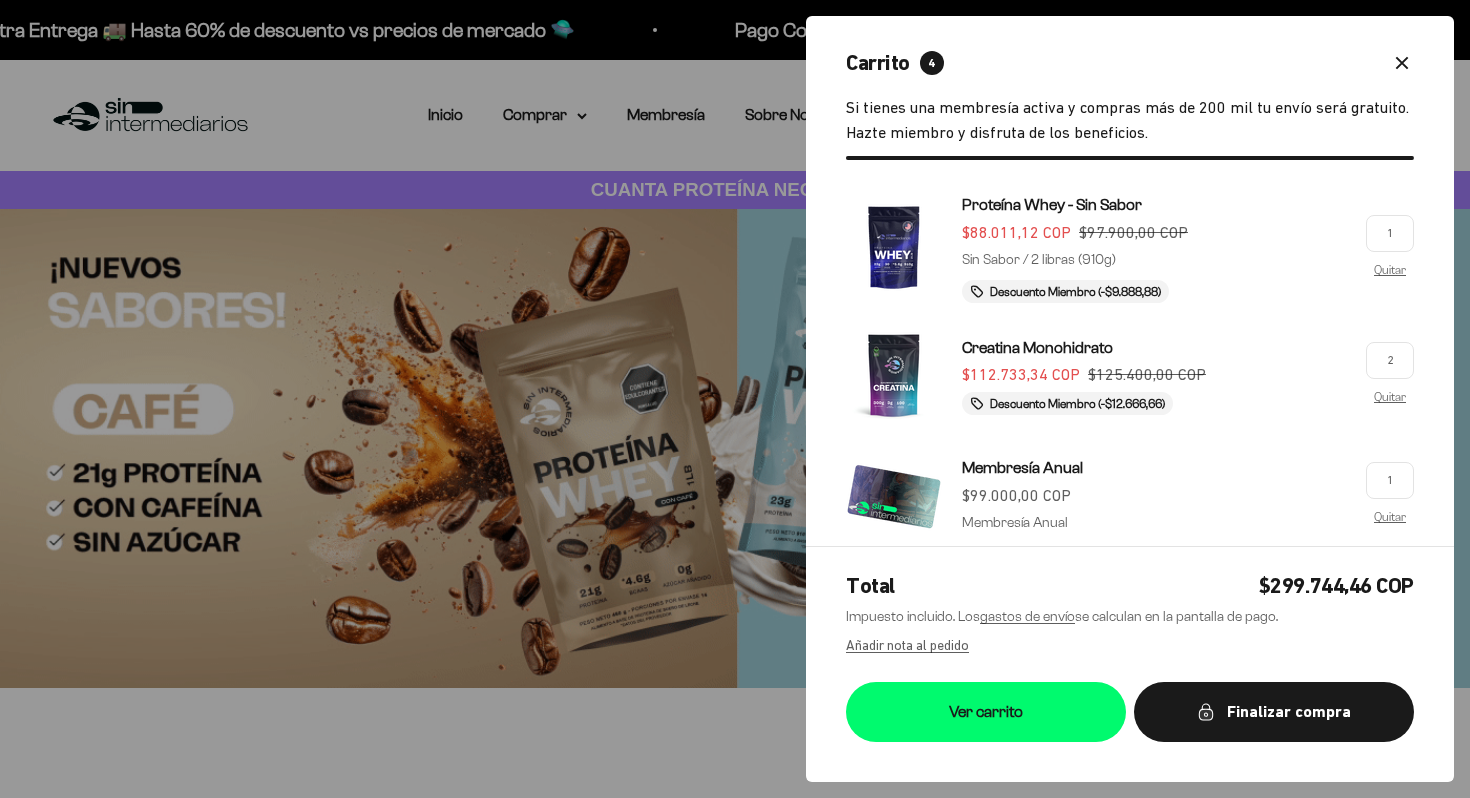 scroll, scrollTop: 0, scrollLeft: 0, axis: both 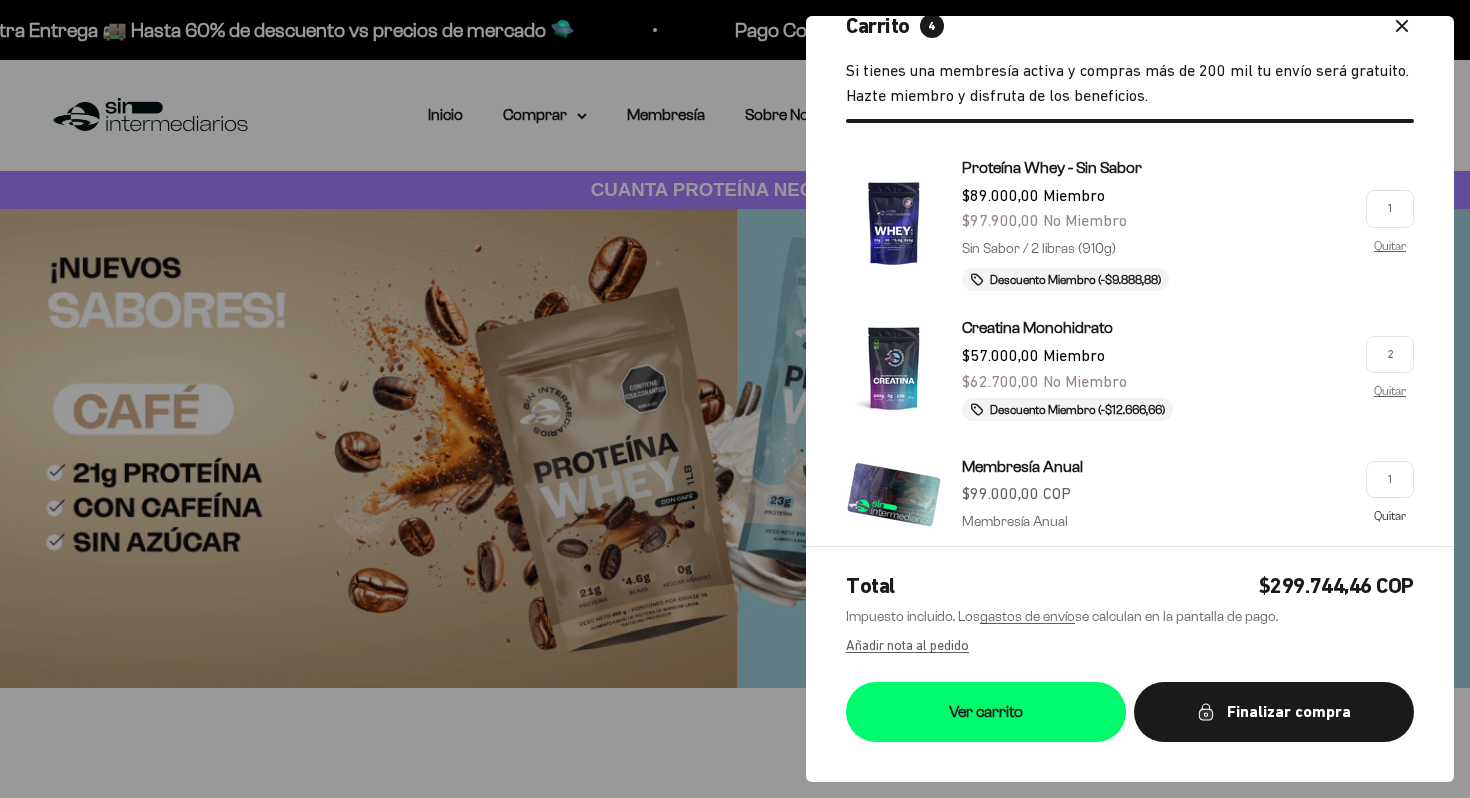 click on "Quitar" at bounding box center (1390, 515) 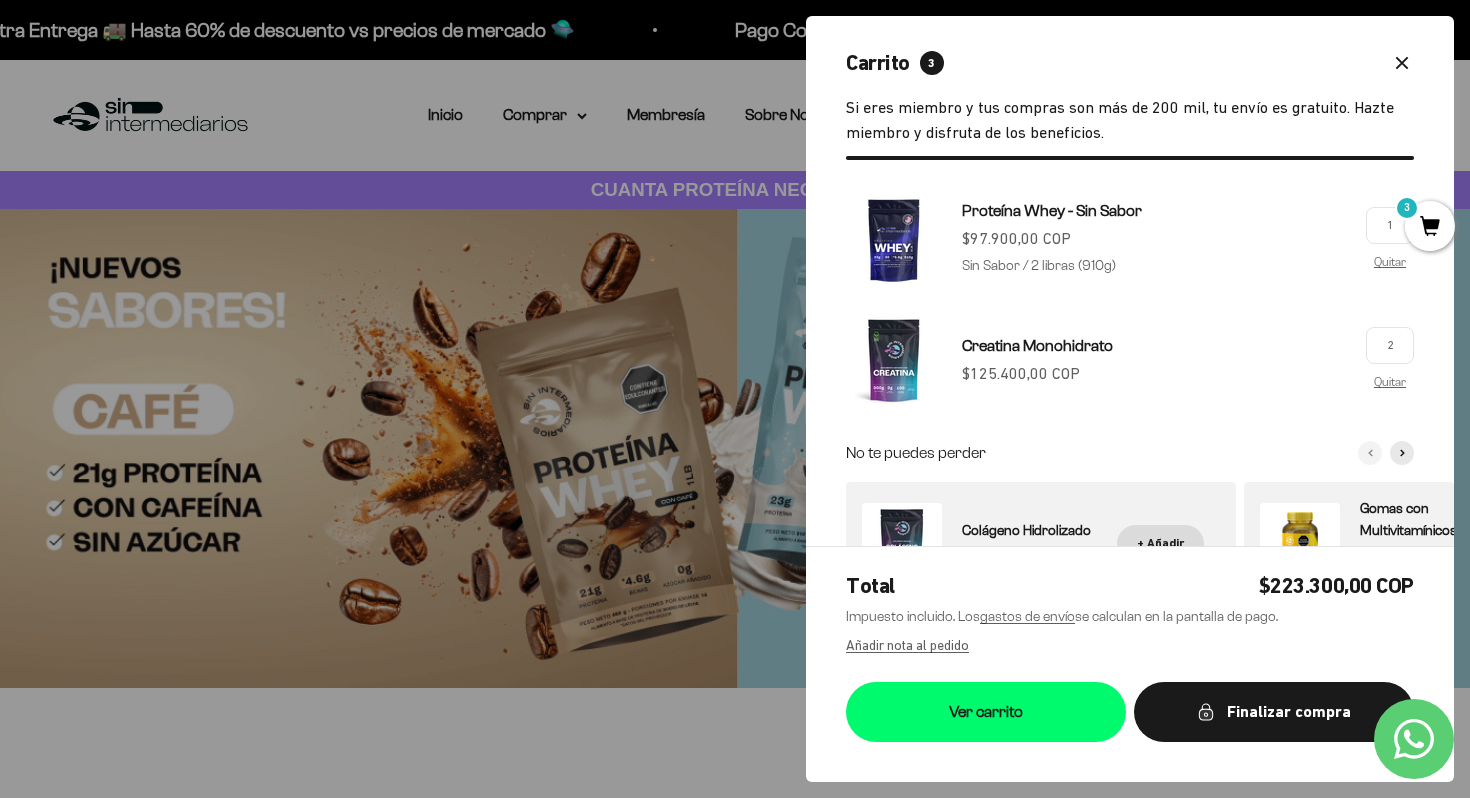 scroll, scrollTop: 91, scrollLeft: 0, axis: vertical 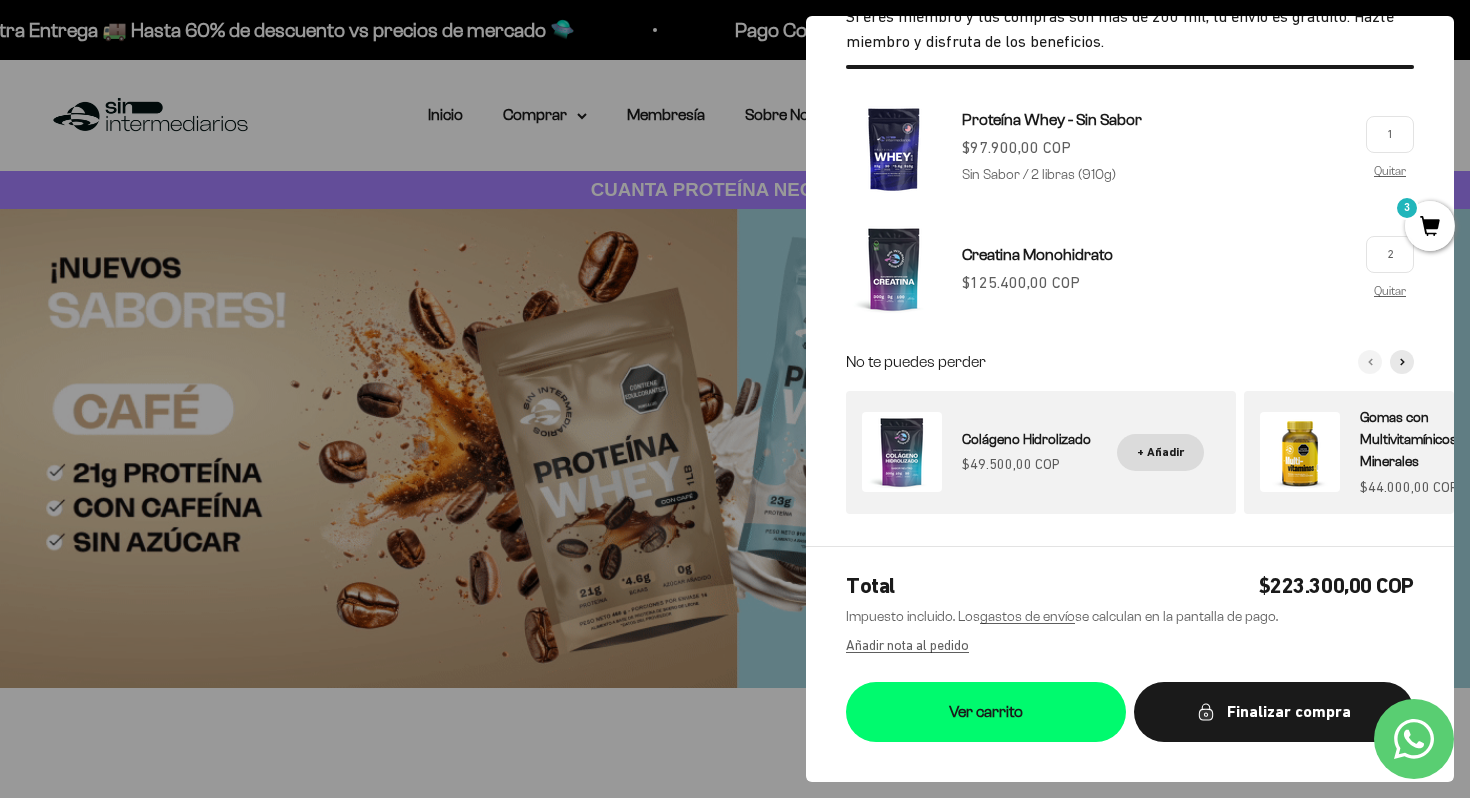 click at bounding box center [735, 399] 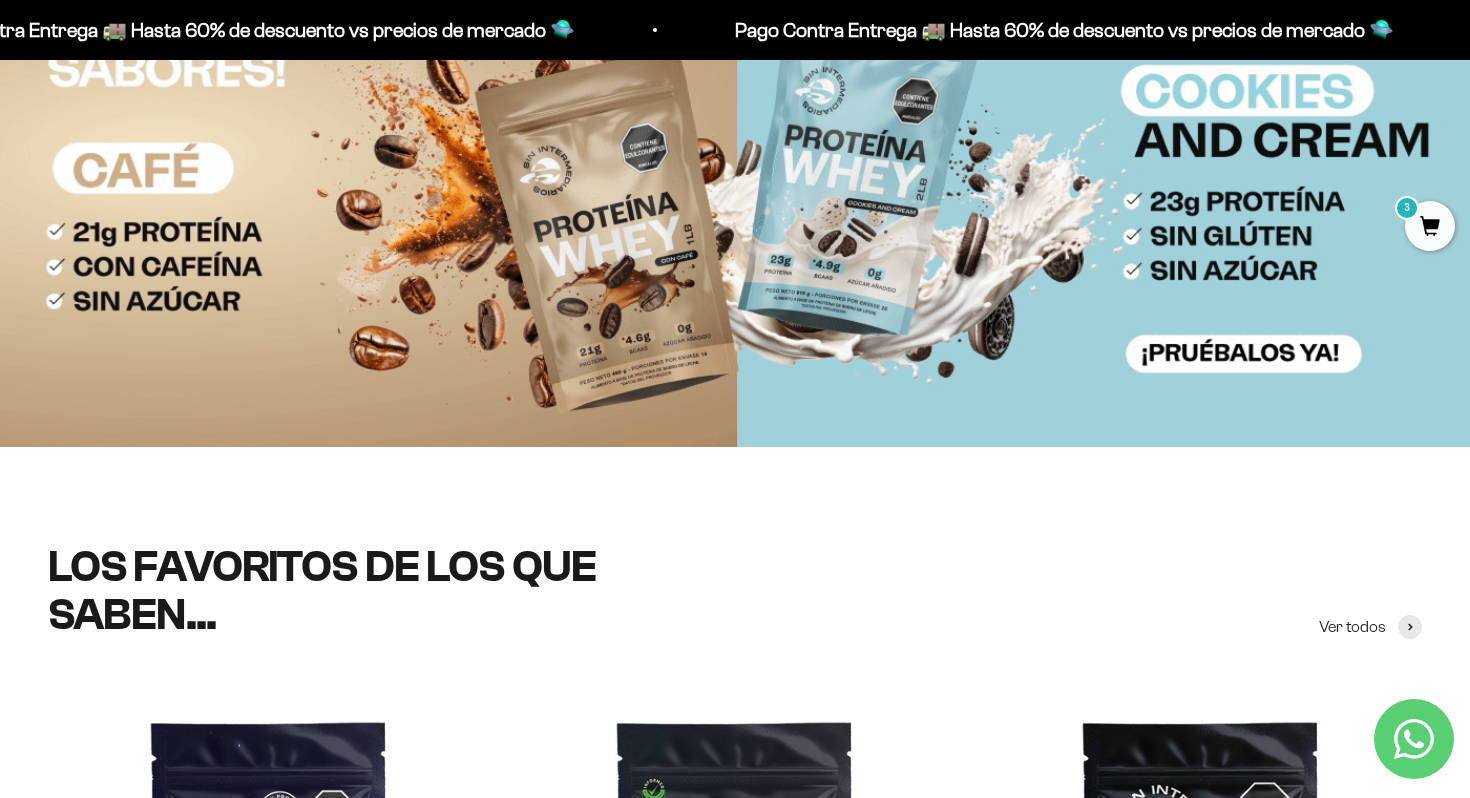 scroll, scrollTop: 0, scrollLeft: 0, axis: both 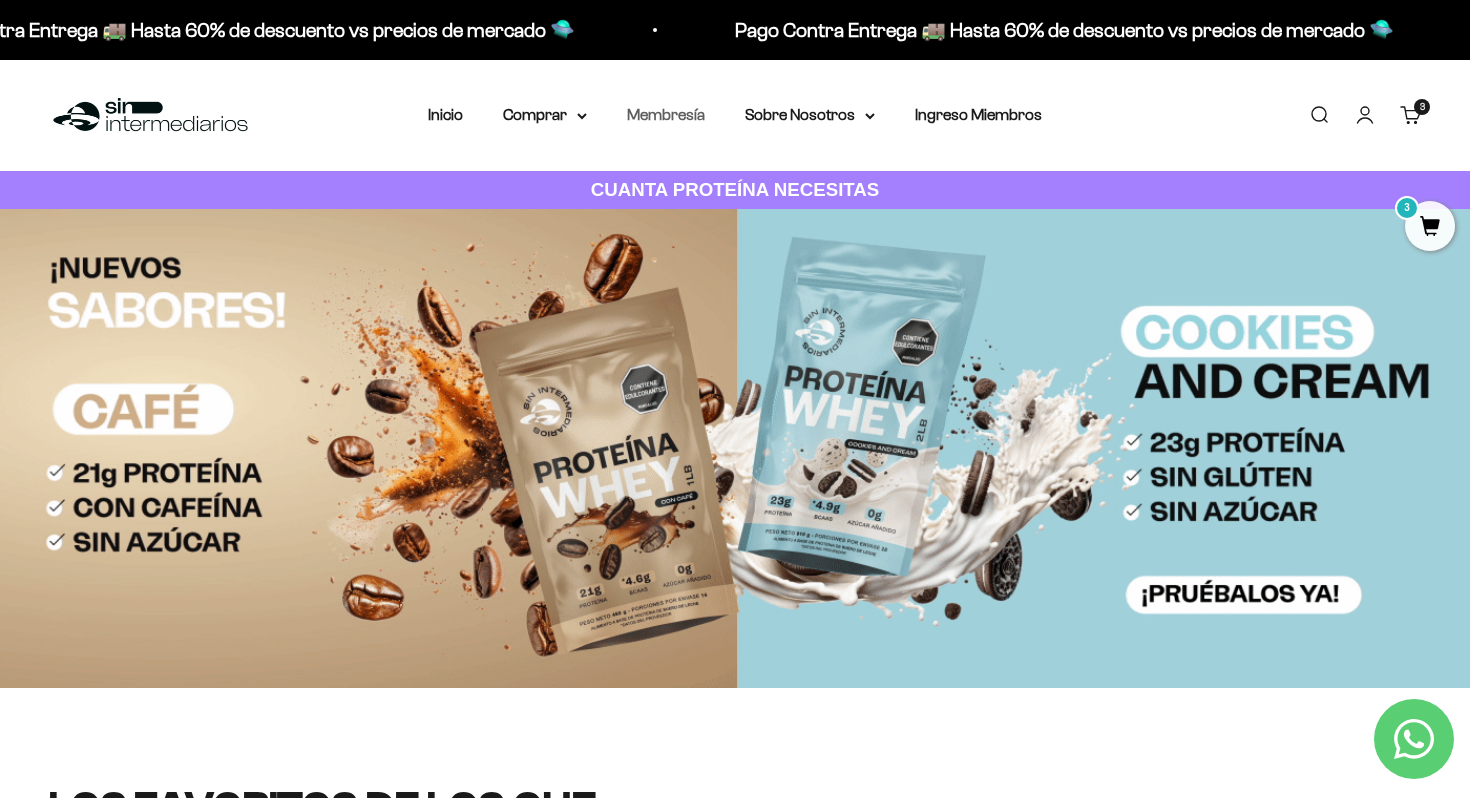 click on "Membresía" at bounding box center [666, 114] 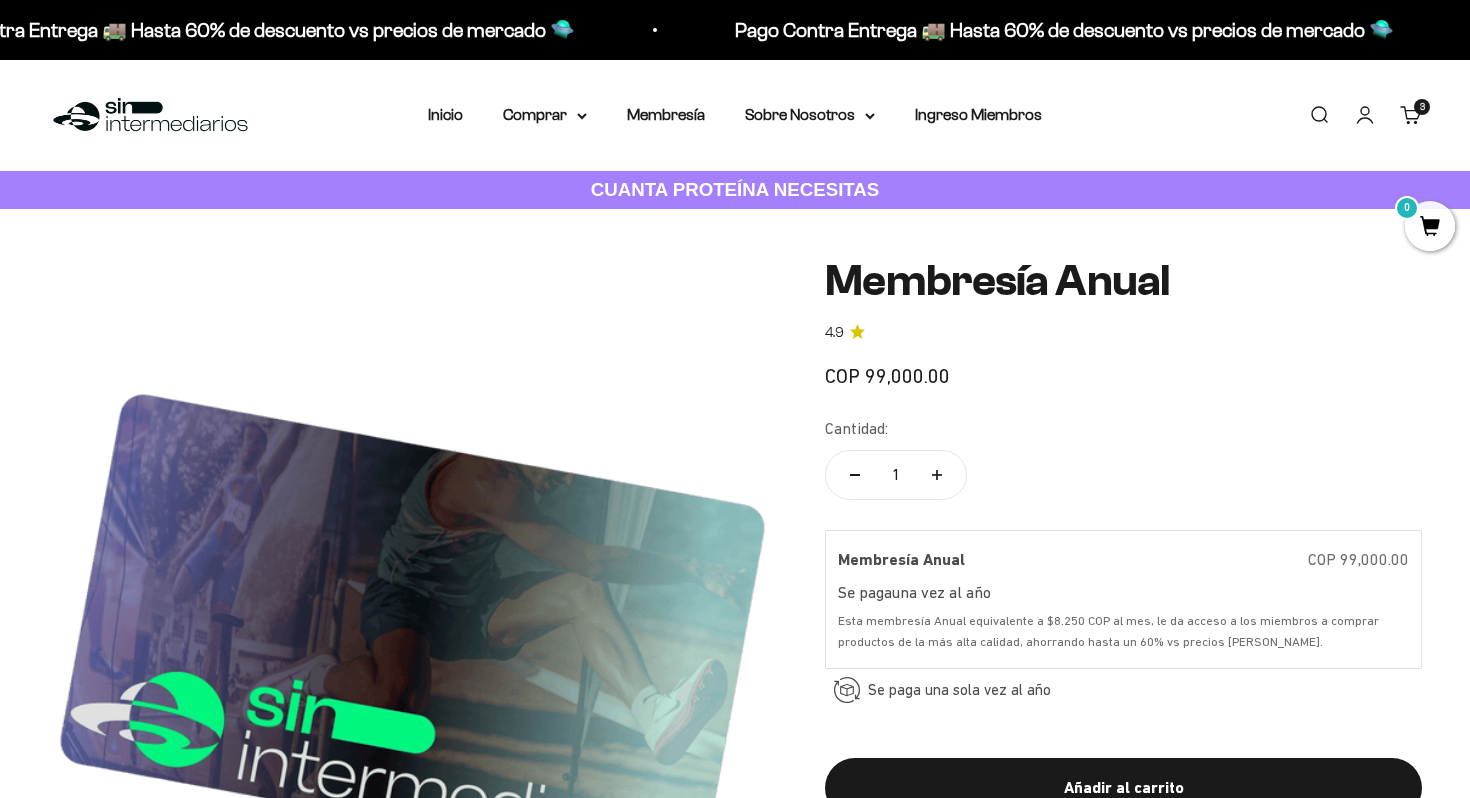 scroll, scrollTop: 0, scrollLeft: 0, axis: both 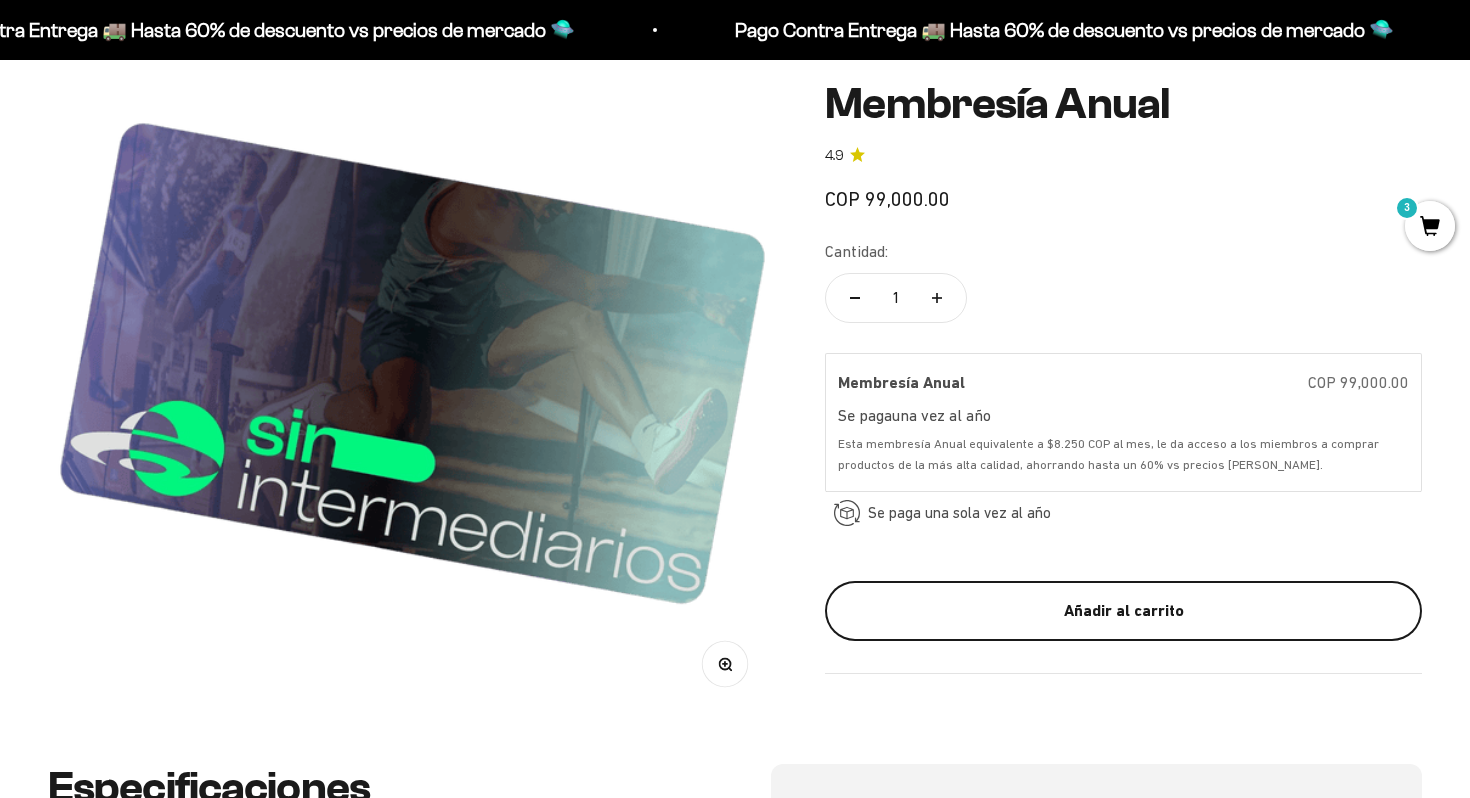 click on "Añadir al carrito" at bounding box center (1123, 611) 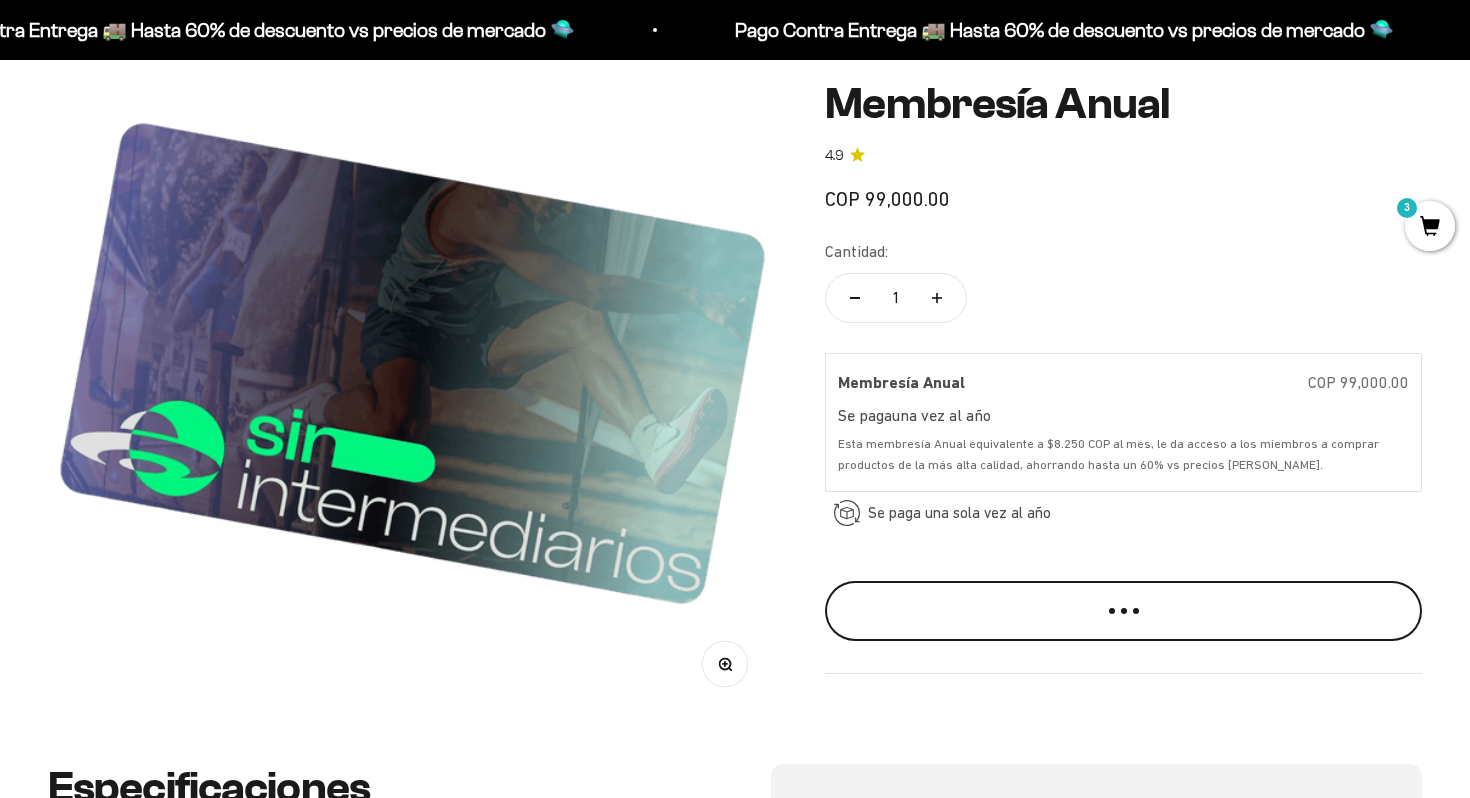 scroll, scrollTop: 0, scrollLeft: 0, axis: both 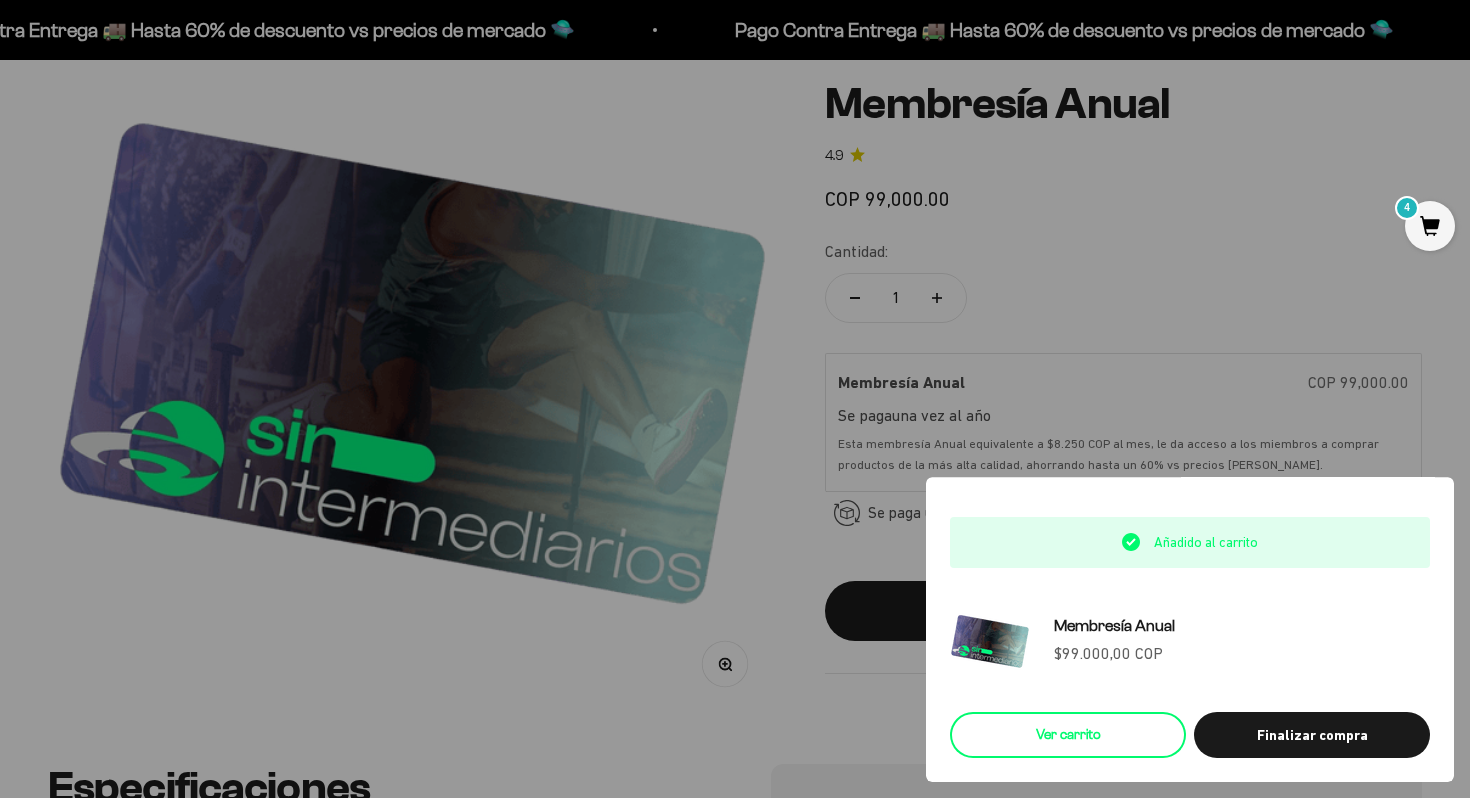 click on "Ver carrito" at bounding box center (1068, 735) 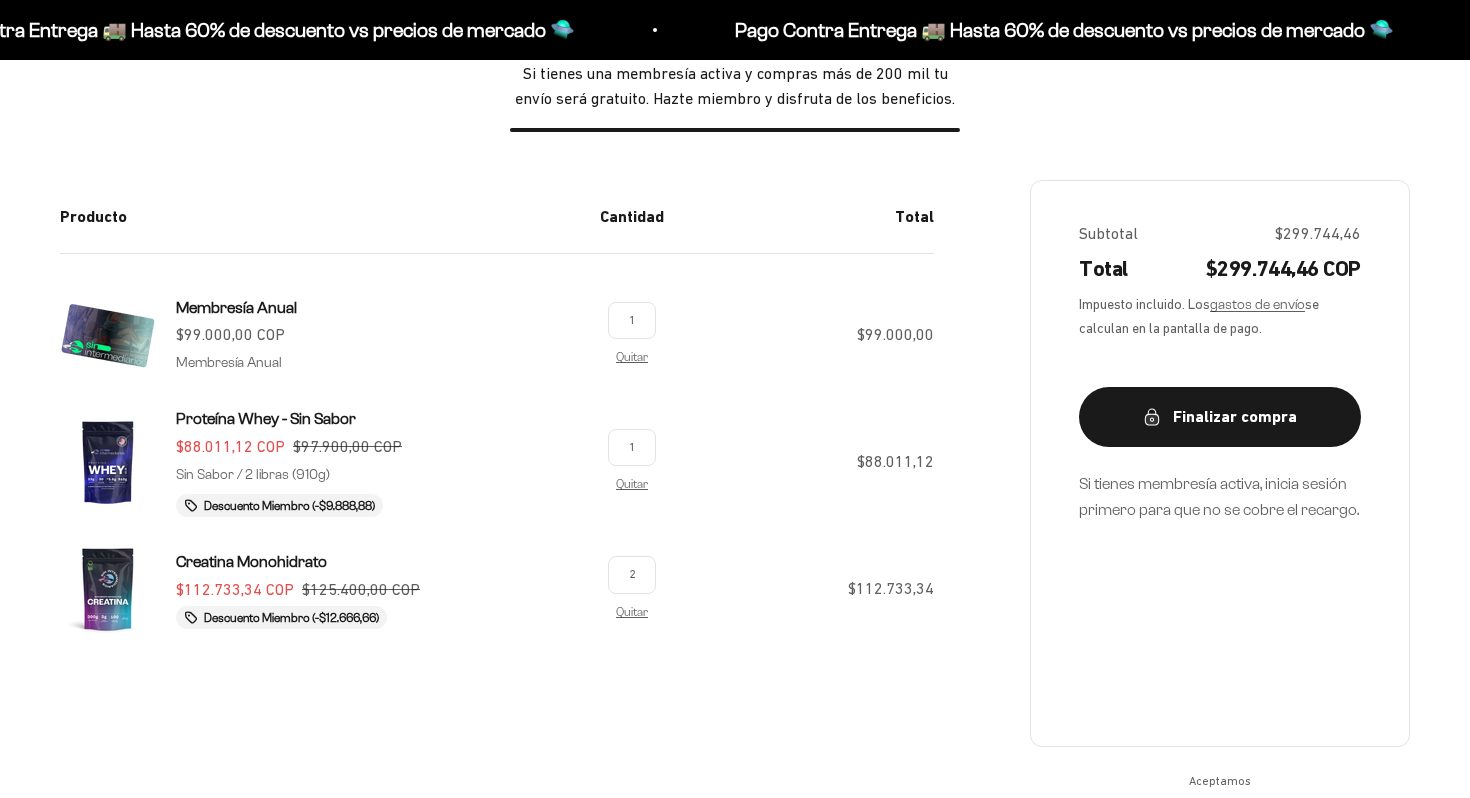 scroll, scrollTop: 408, scrollLeft: 0, axis: vertical 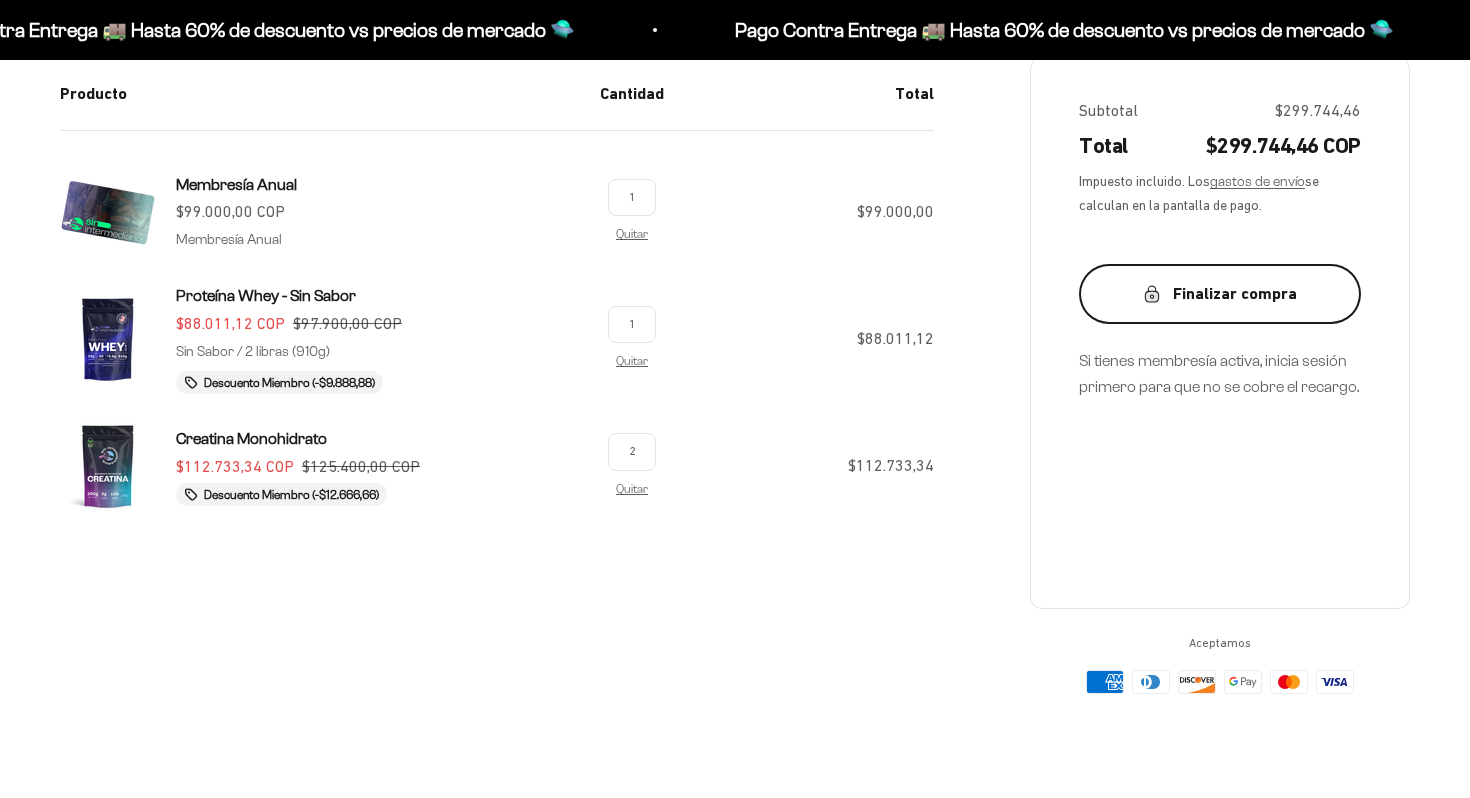 click on "Finalizar compra" at bounding box center [1220, 294] 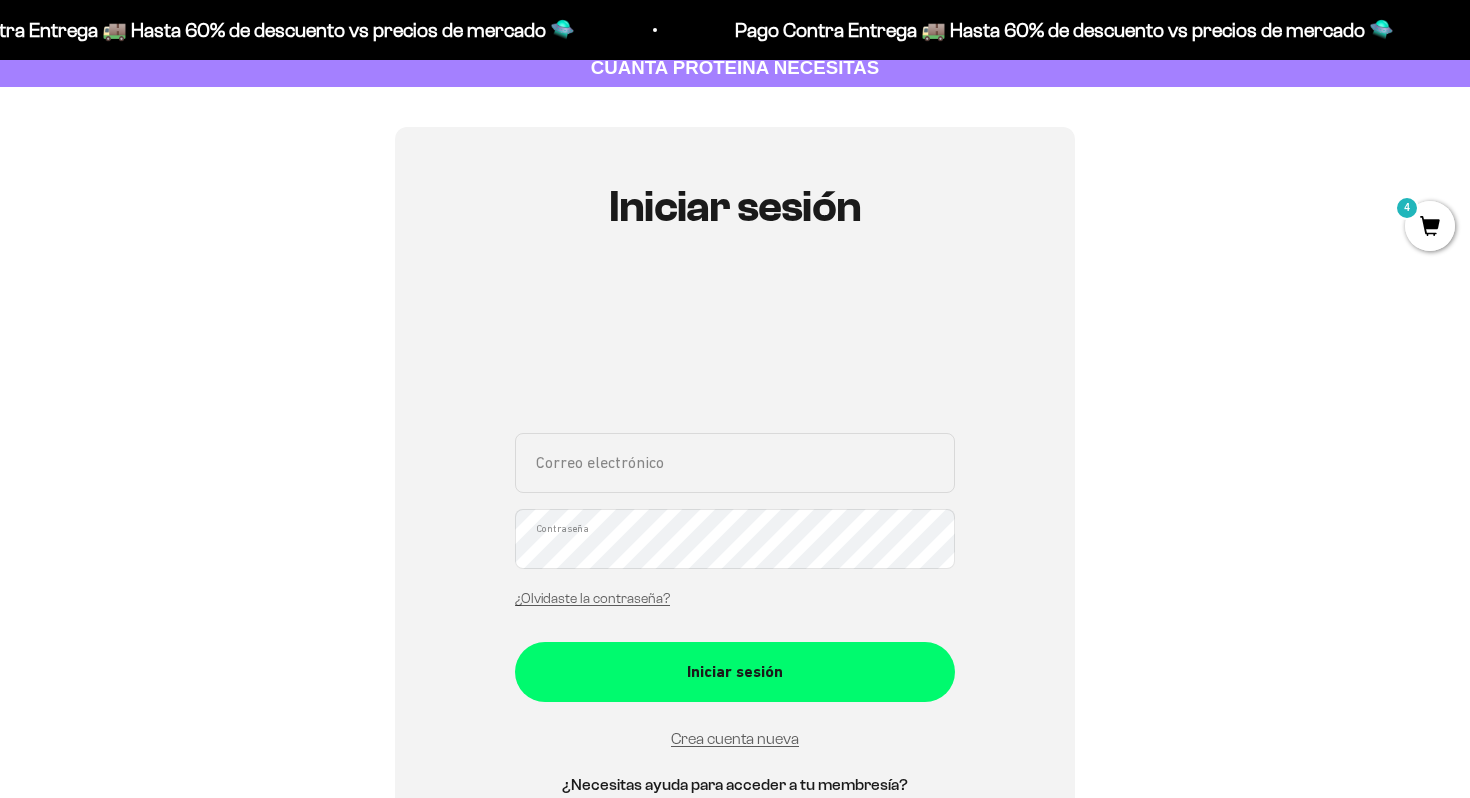 scroll, scrollTop: 205, scrollLeft: 0, axis: vertical 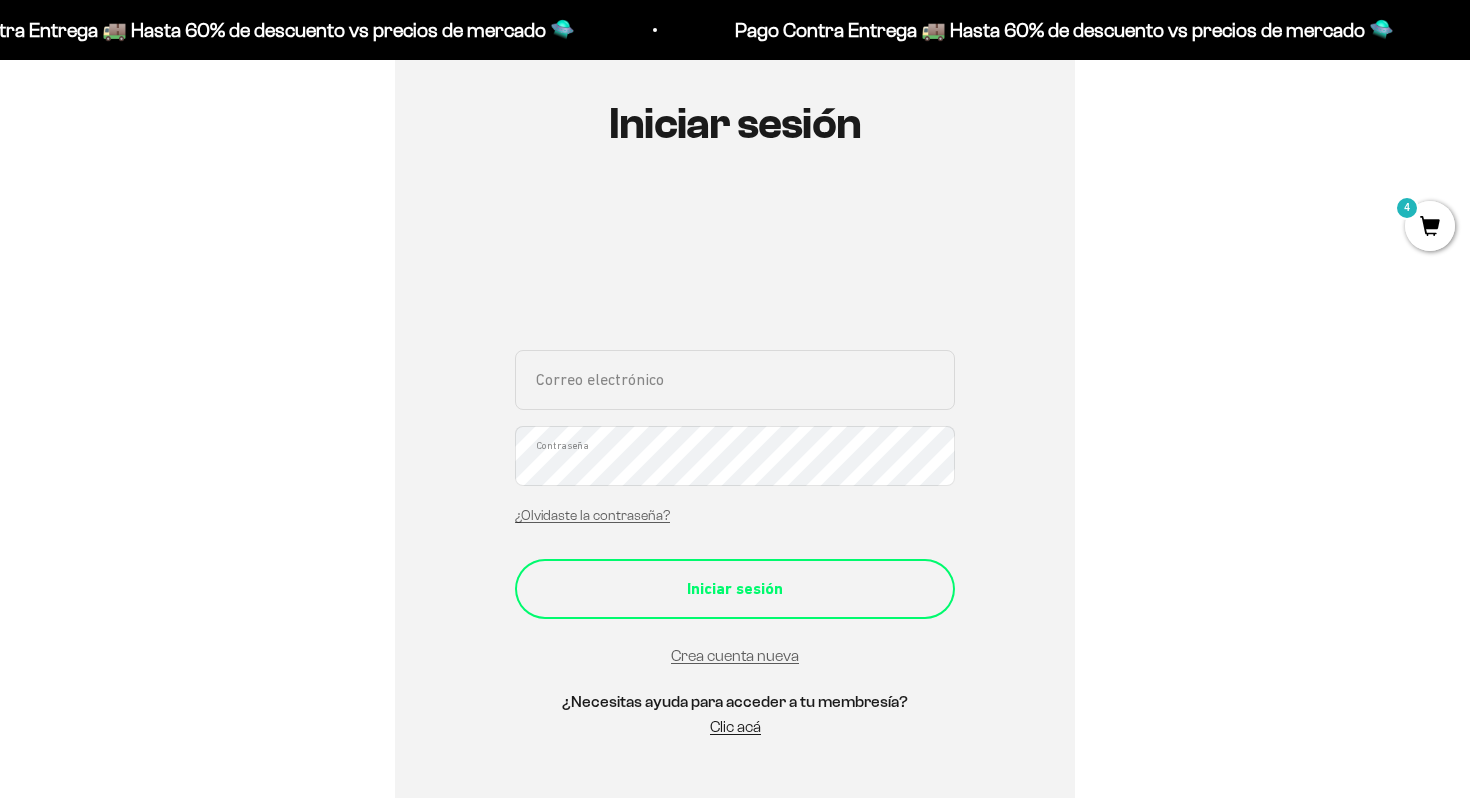 type on "ojmaldonadoc@gmail.com" 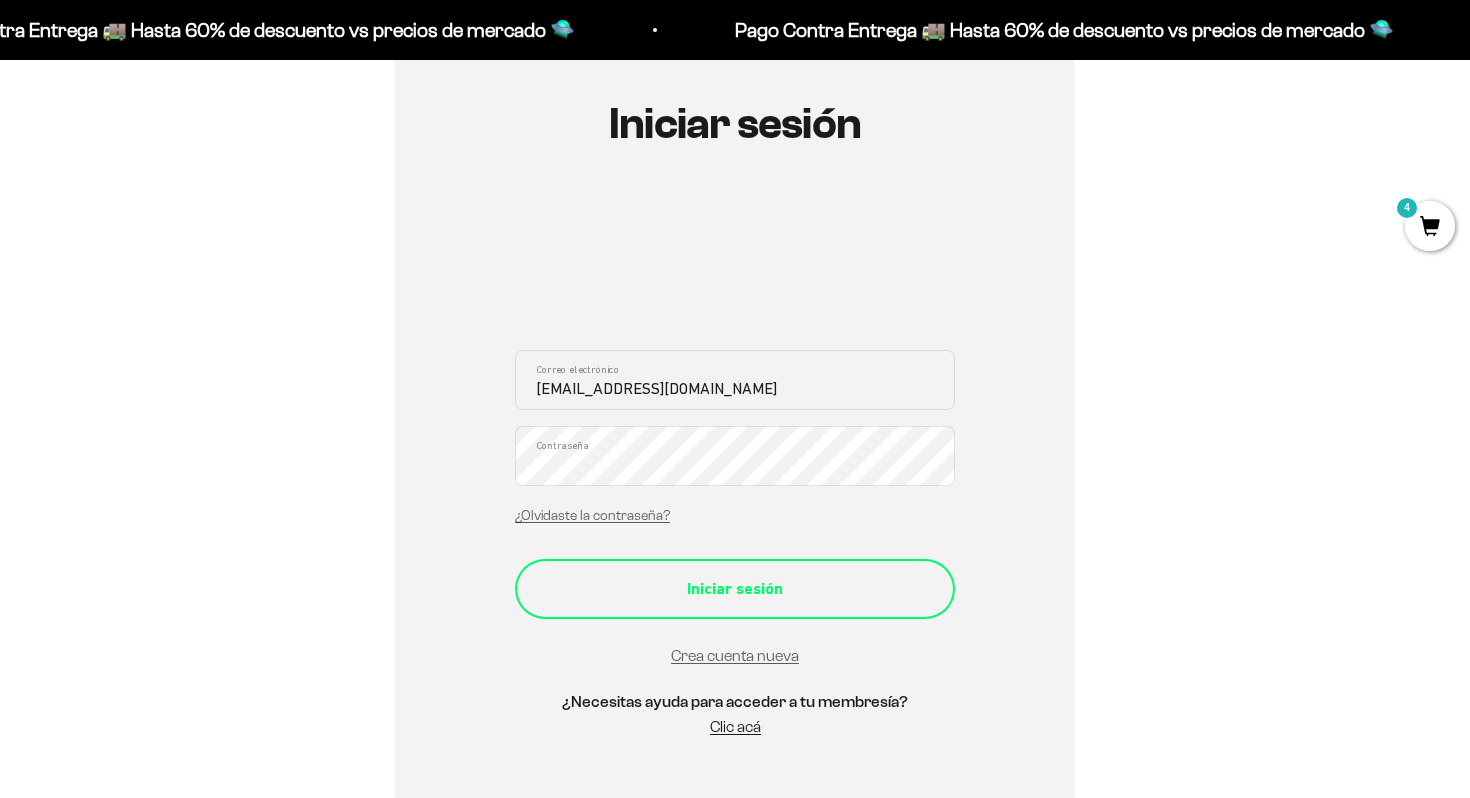 click on "Iniciar sesión" at bounding box center (735, 589) 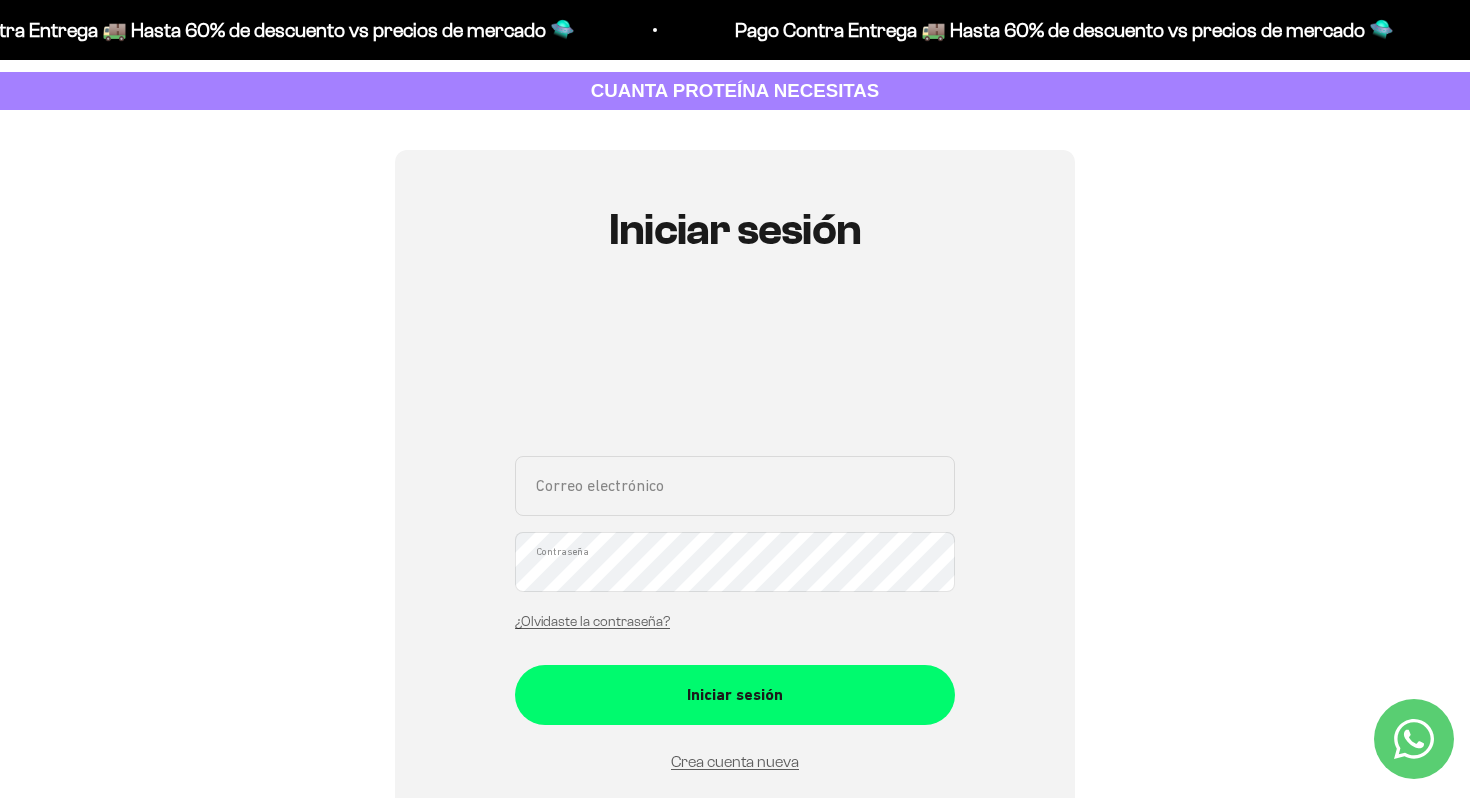 scroll, scrollTop: 129, scrollLeft: 0, axis: vertical 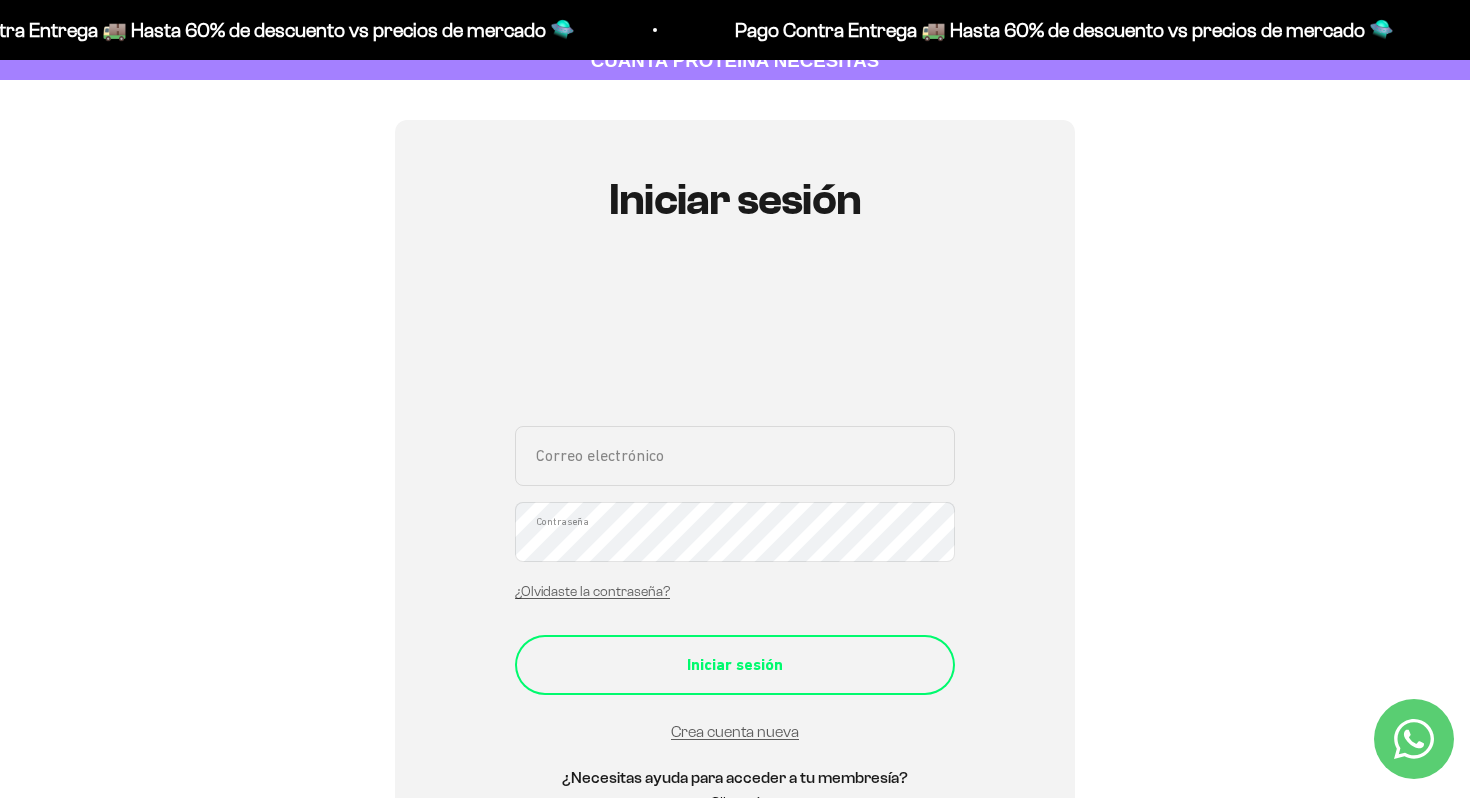 type on "[EMAIL_ADDRESS][DOMAIN_NAME]" 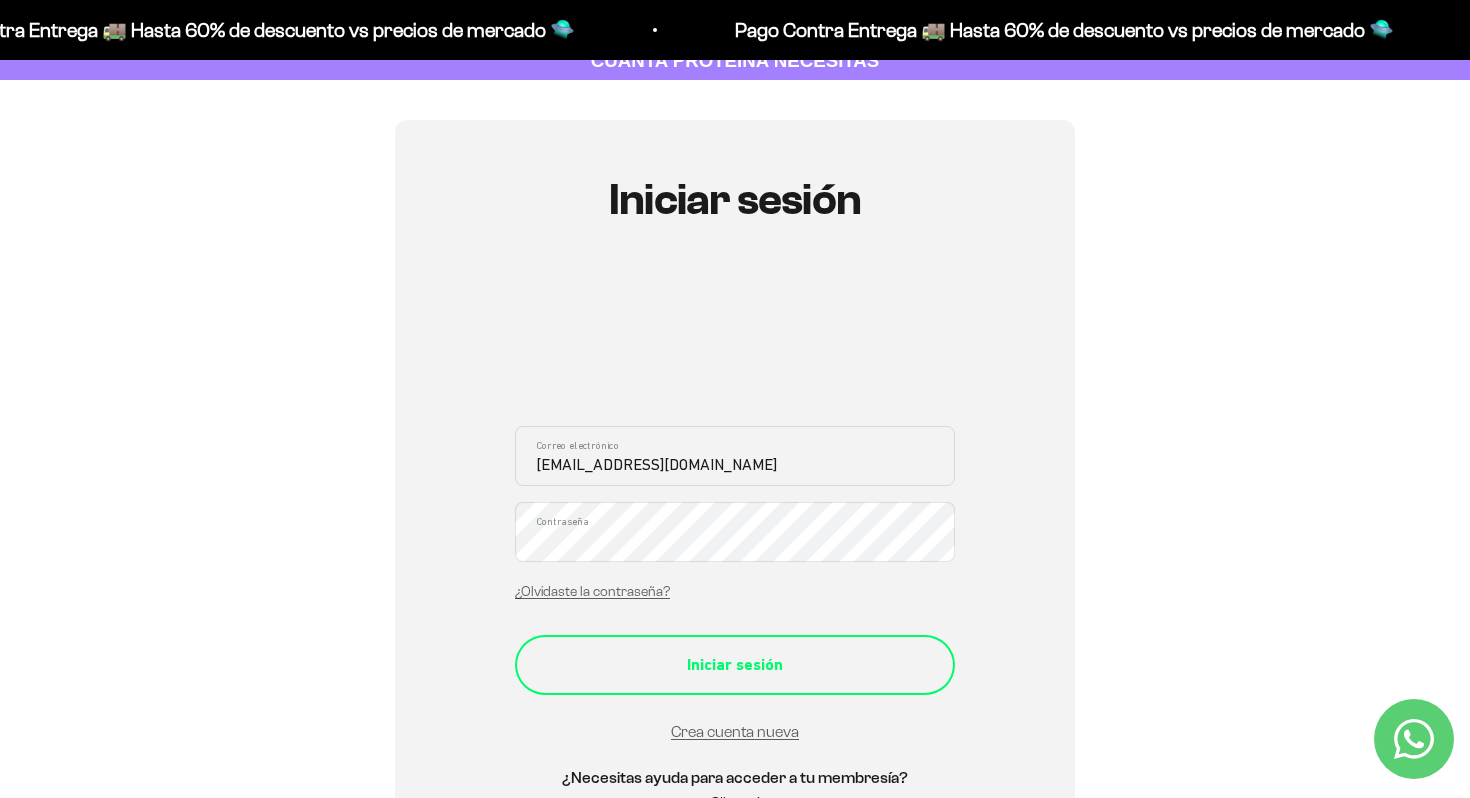 click on "Iniciar sesión" at bounding box center [735, 665] 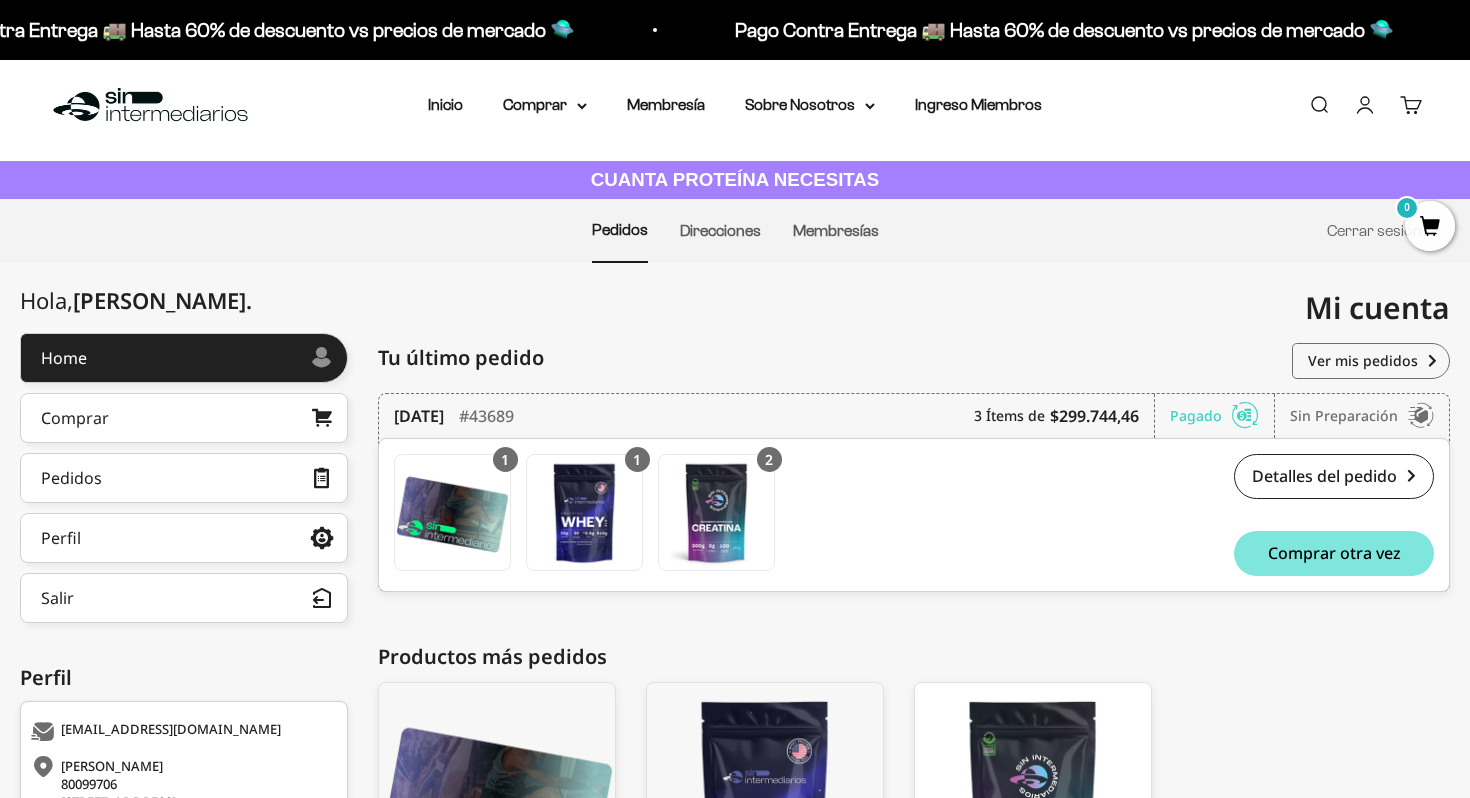 scroll, scrollTop: 12, scrollLeft: 0, axis: vertical 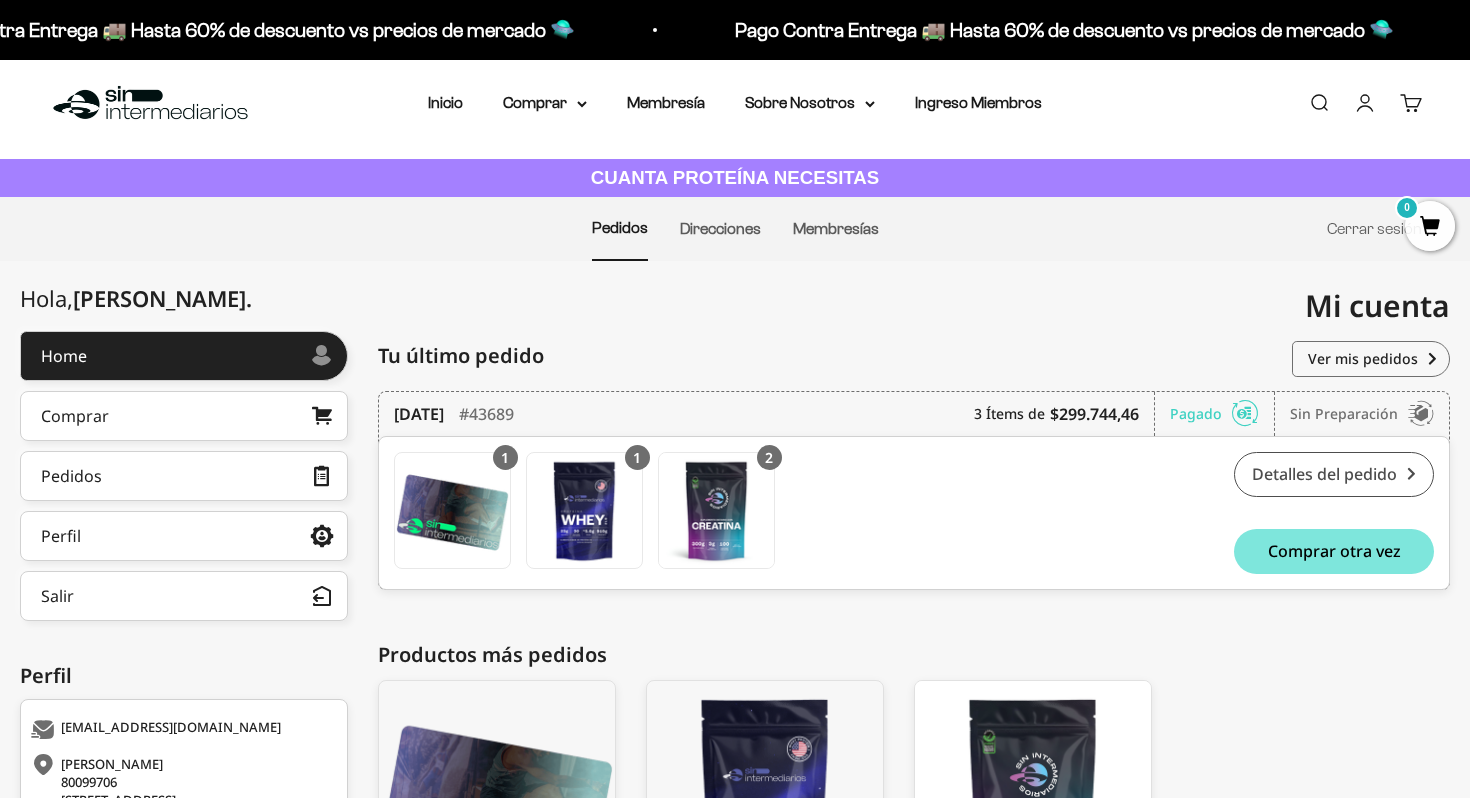 click on "Detalles del pedido" at bounding box center (1334, 474) 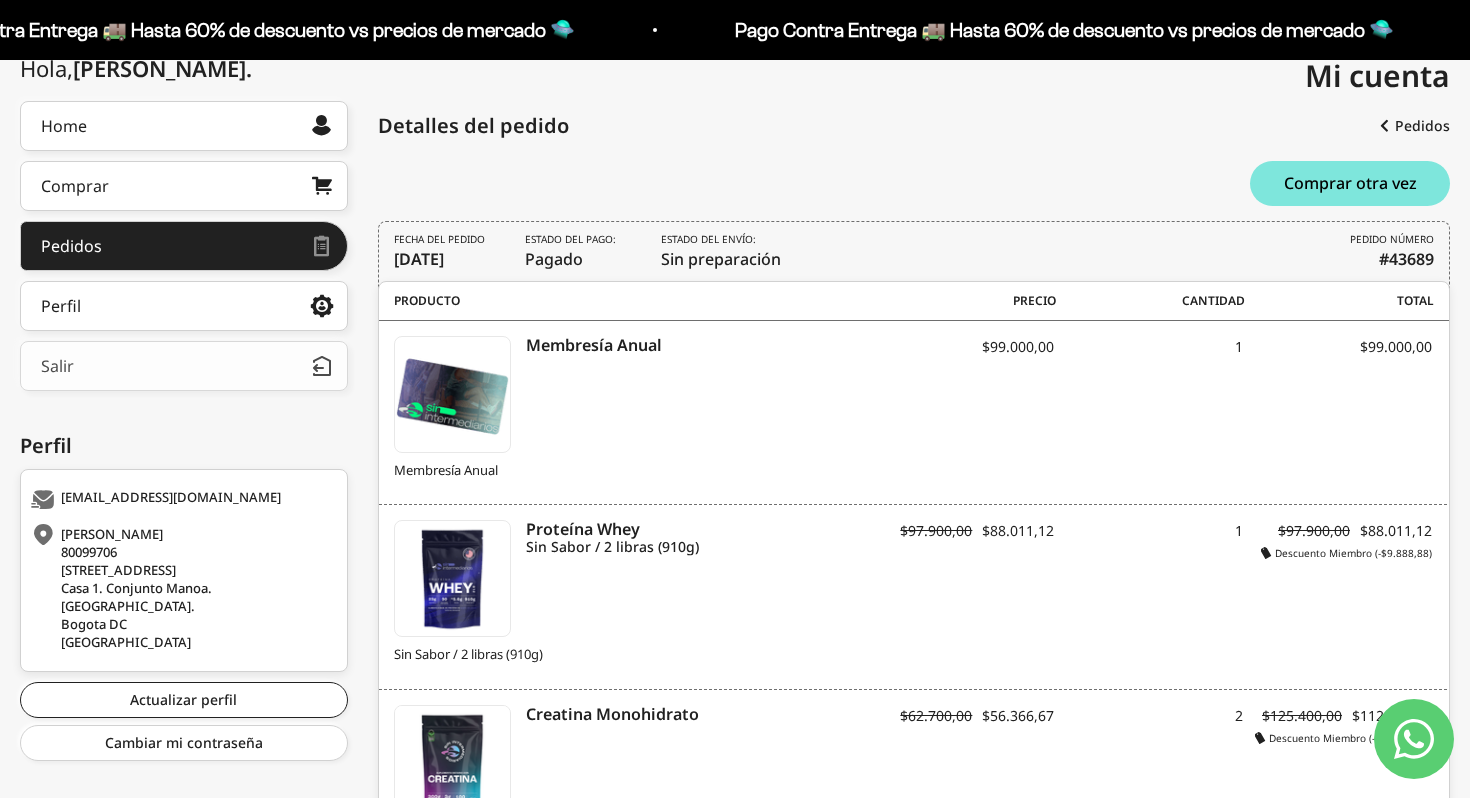 scroll, scrollTop: 214, scrollLeft: 0, axis: vertical 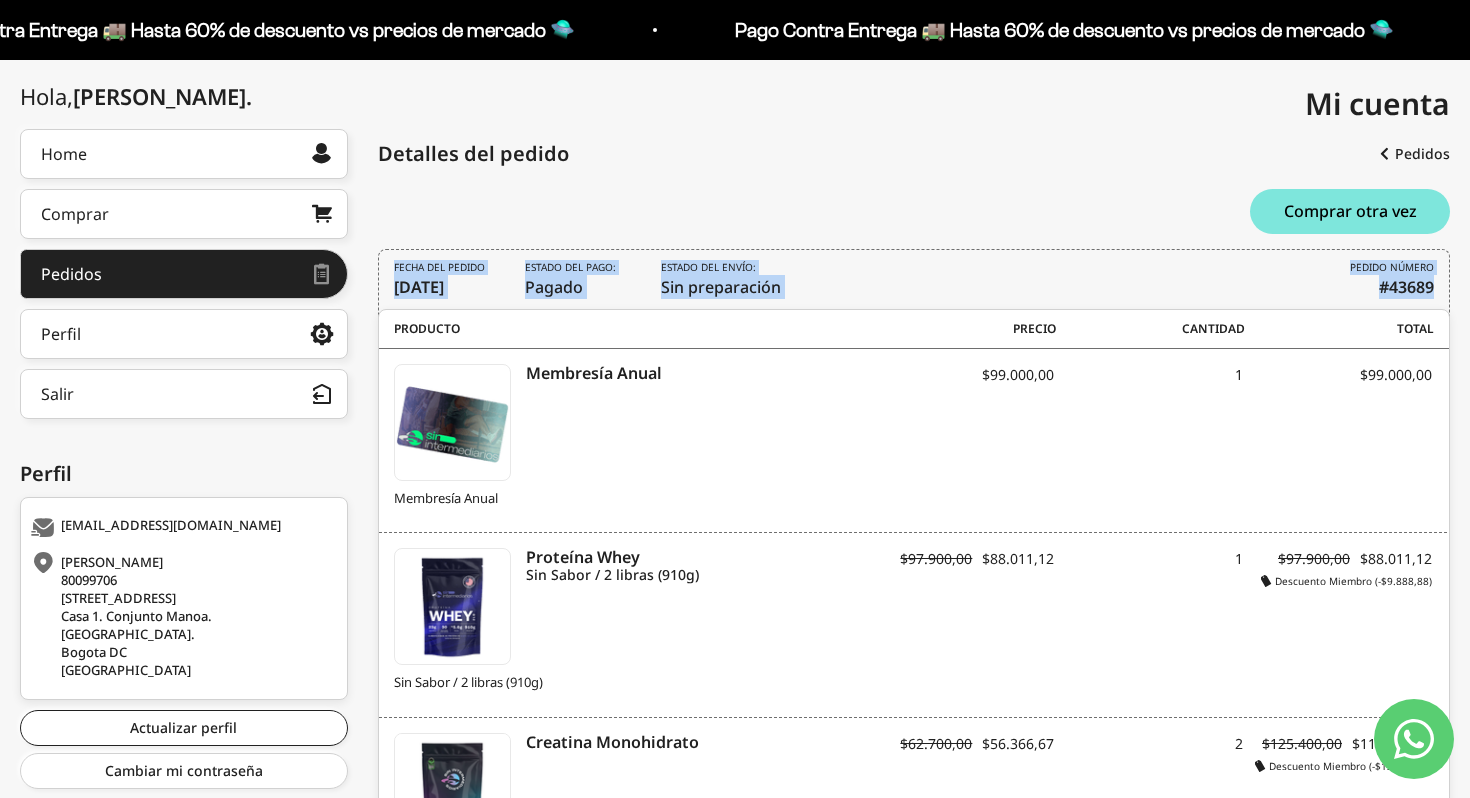 drag, startPoint x: 1437, startPoint y: 288, endPoint x: 424, endPoint y: 227, distance: 1014.83496 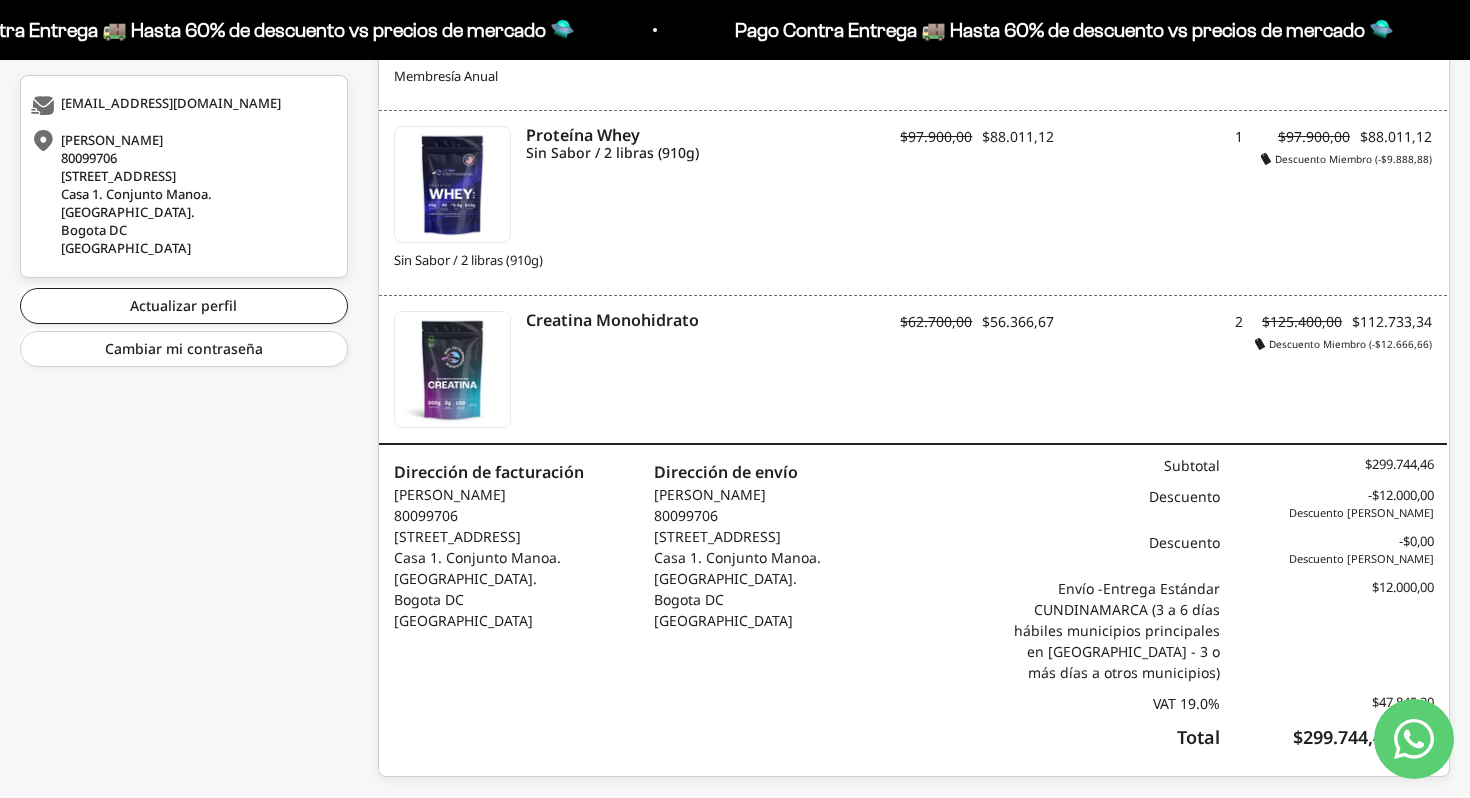 scroll, scrollTop: 0, scrollLeft: 0, axis: both 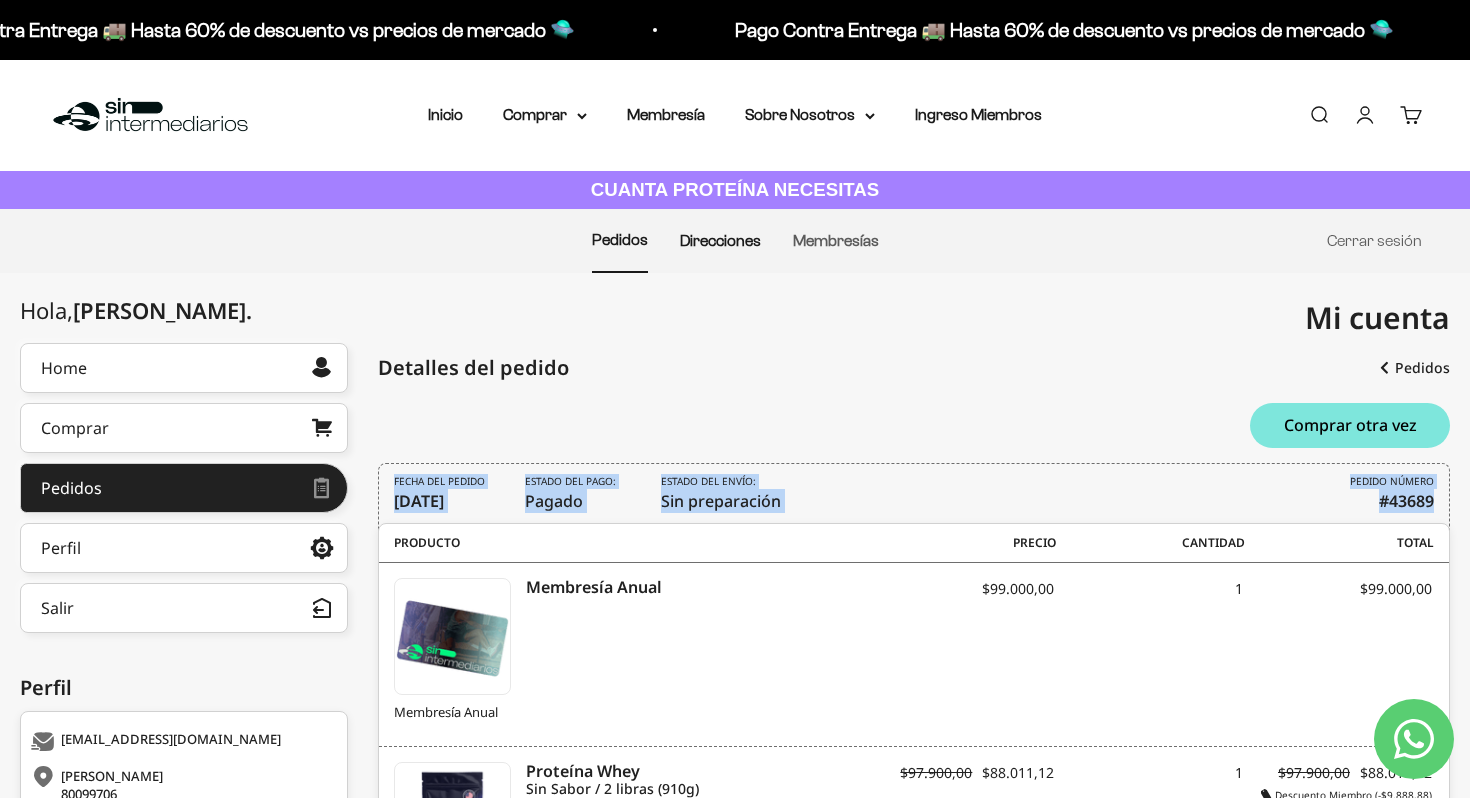 click on "Direcciones" at bounding box center (720, 240) 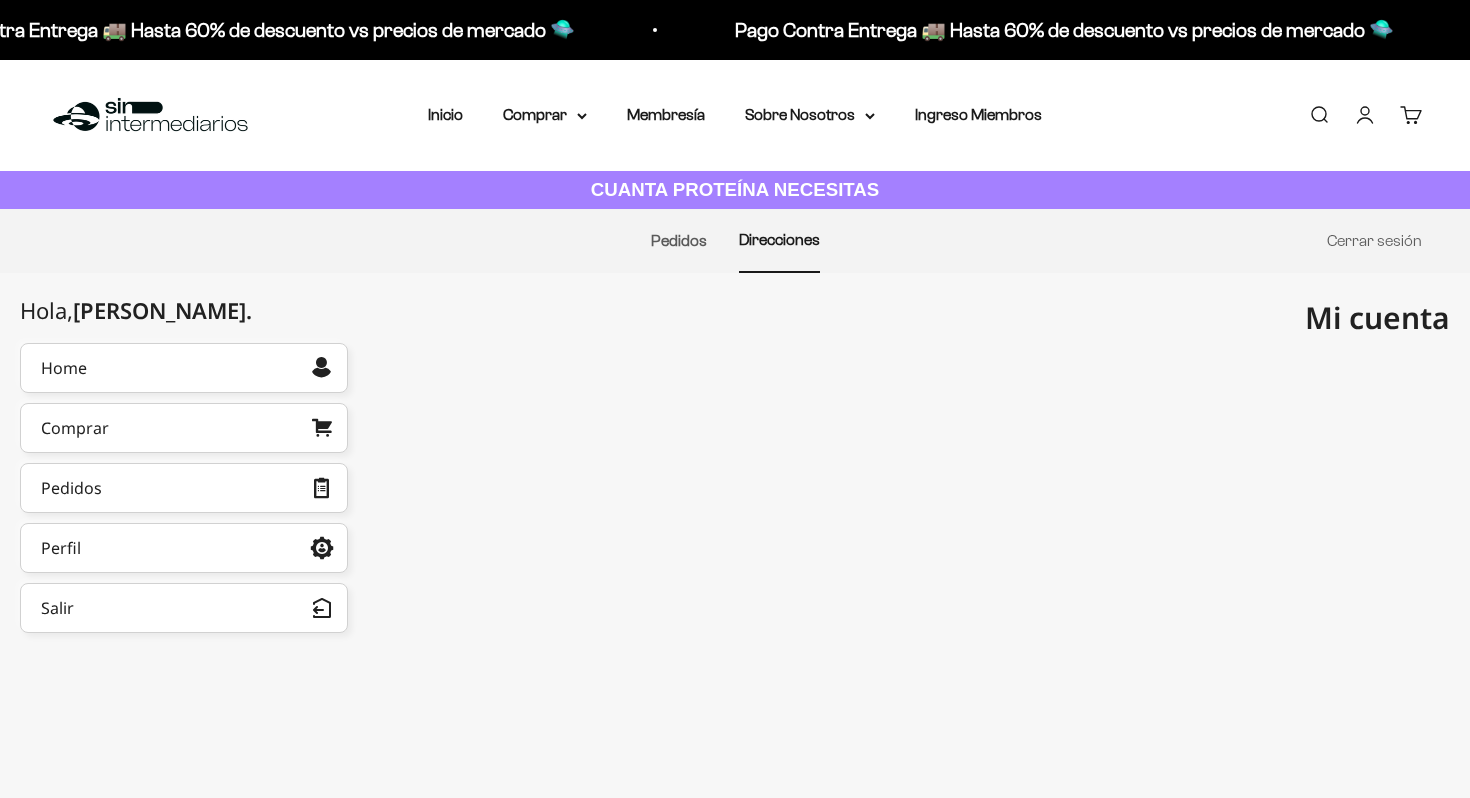 scroll, scrollTop: 0, scrollLeft: 0, axis: both 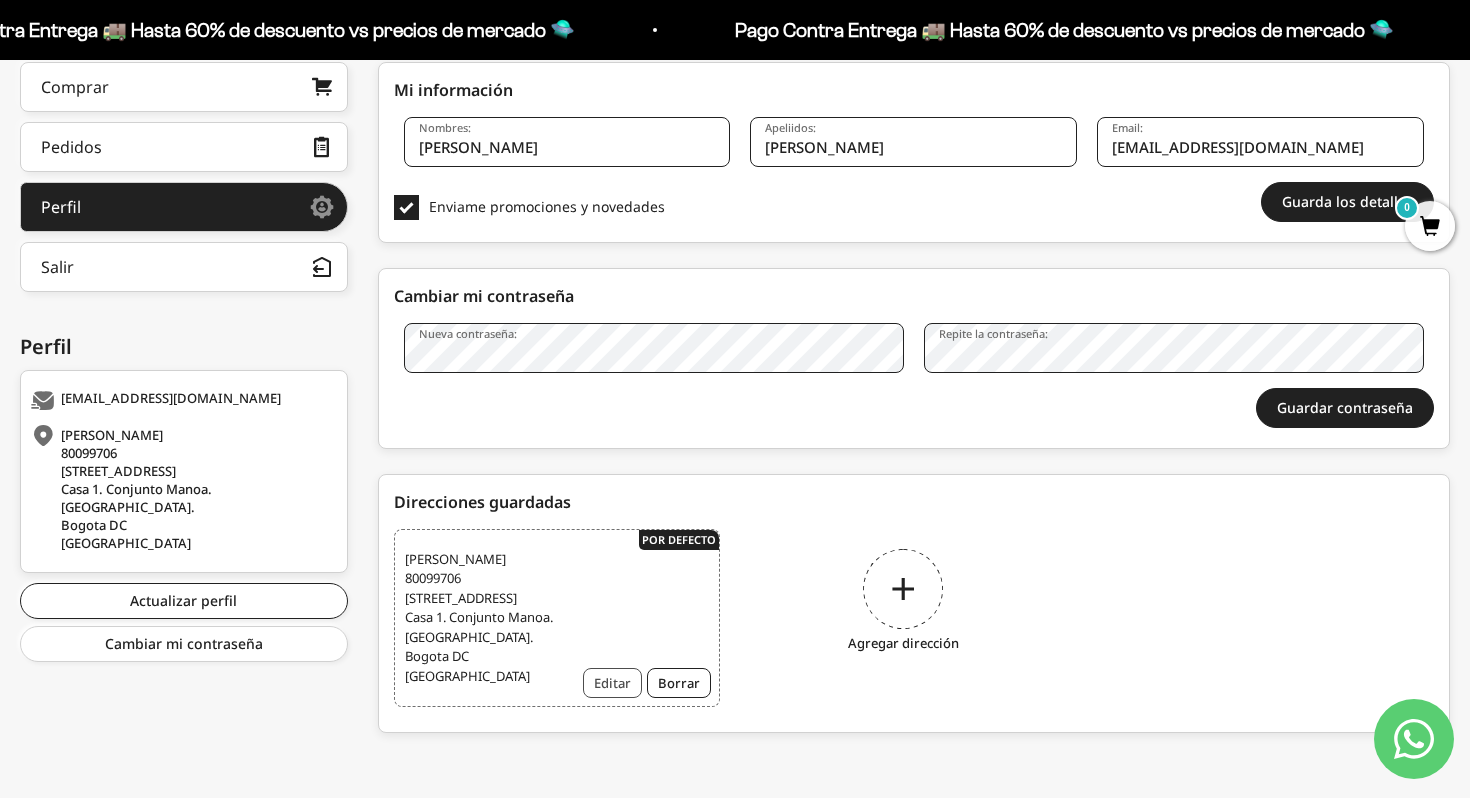 click on "Editar" at bounding box center [612, 683] 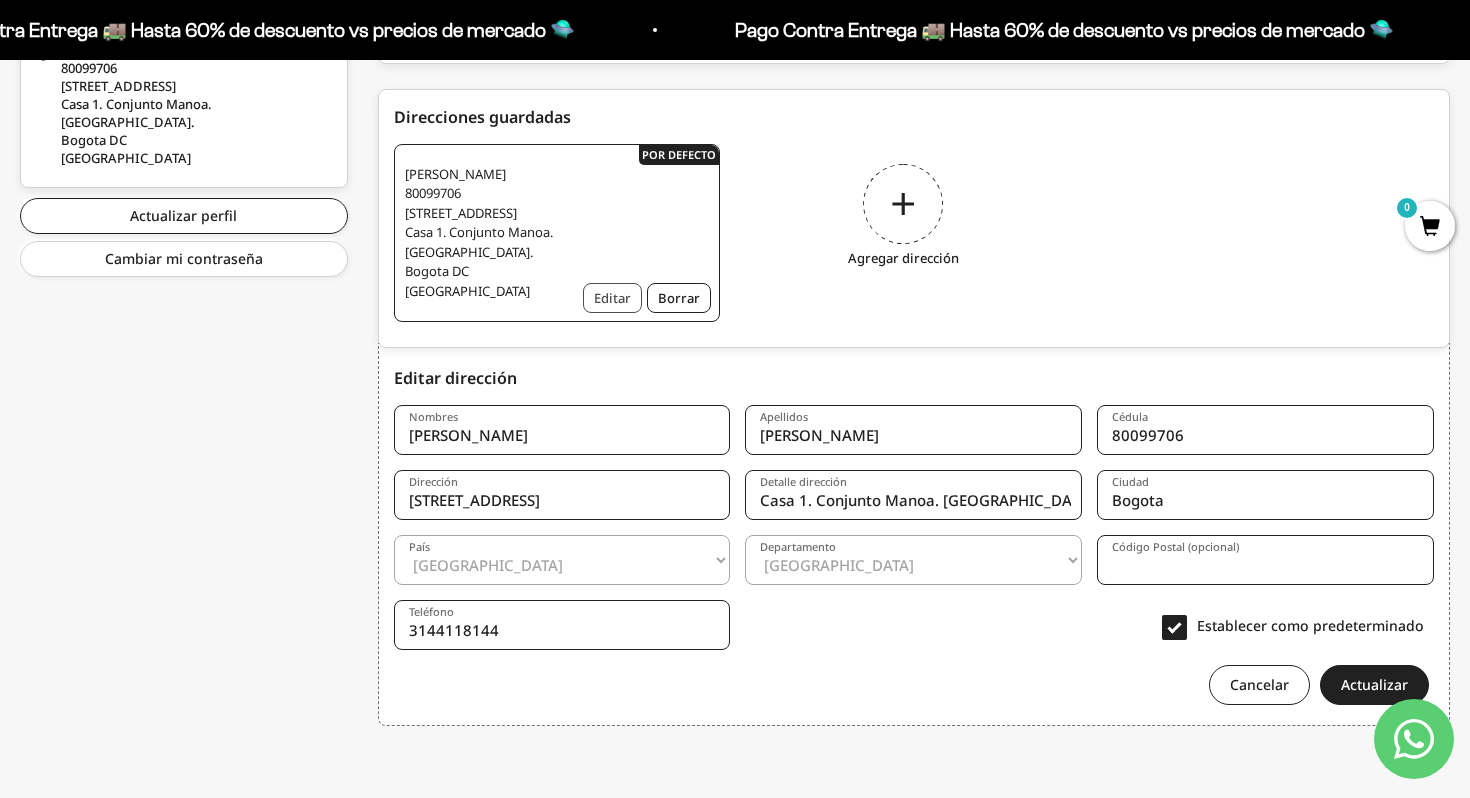 scroll, scrollTop: 729, scrollLeft: 0, axis: vertical 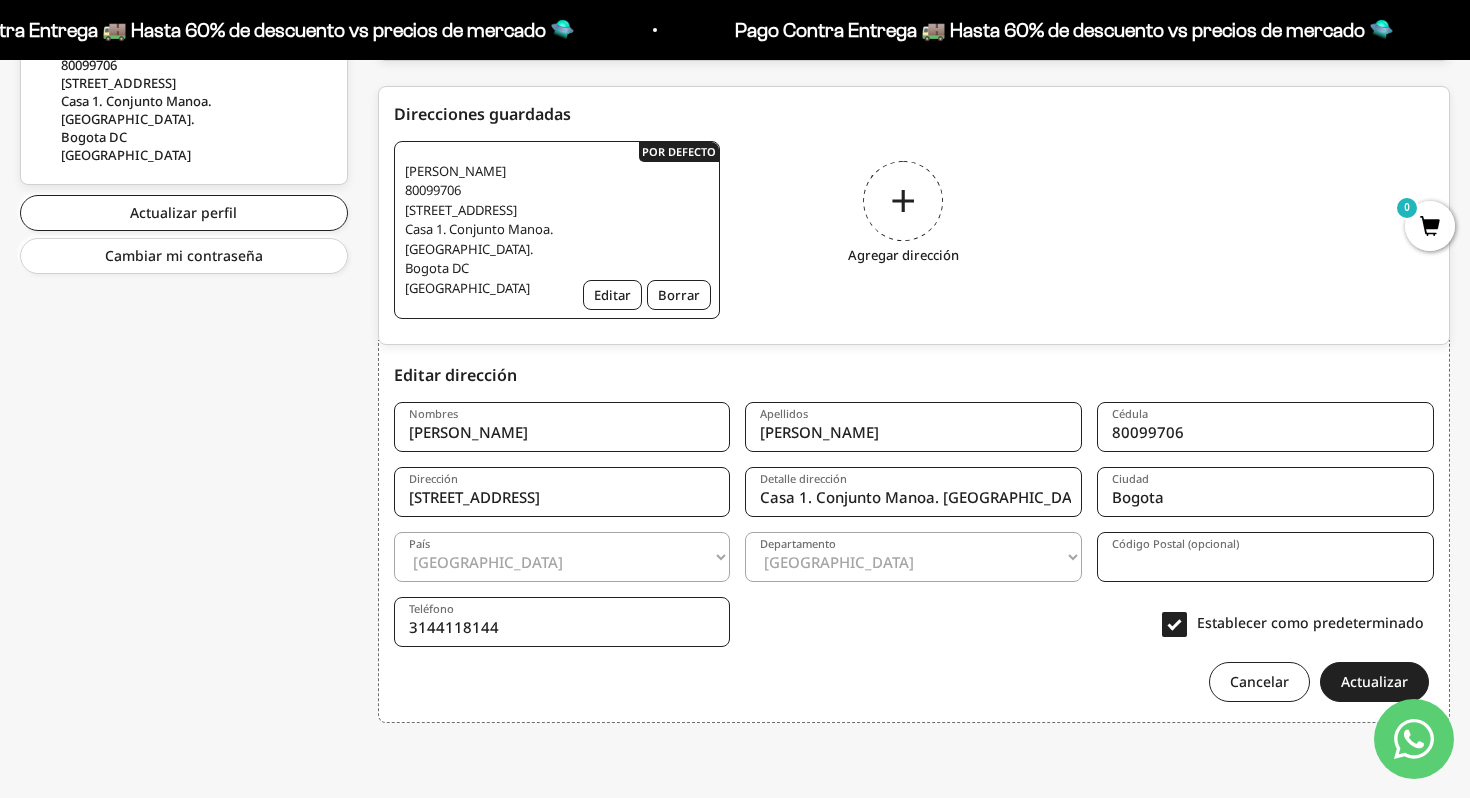 click on "[GEOGRAPHIC_DATA] [GEOGRAPHIC_DATA] Arauca Atlántico [GEOGRAPHIC_DATA] [GEOGRAPHIC_DATA] [GEOGRAPHIC_DATA] [PERSON_NAME] Caquetá [GEOGRAPHIC_DATA] Cauca [GEOGRAPHIC_DATA] Chocó Cundinamarca [GEOGRAPHIC_DATA] [GEOGRAPHIC_DATA] [GEOGRAPHIC_DATA] [GEOGRAPHIC_DATA] [GEOGRAPHIC_DATA] [GEOGRAPHIC_DATA] [GEOGRAPHIC_DATA] [GEOGRAPHIC_DATA] [PERSON_NAME][GEOGRAPHIC_DATA] [GEOGRAPHIC_DATA] [GEOGRAPHIC_DATA] [GEOGRAPHIC_DATA] Archipiélago de [GEOGRAPHIC_DATA][PERSON_NAME], [GEOGRAPHIC_DATA] y [GEOGRAPHIC_DATA][PERSON_NAME][GEOGRAPHIC_DATA] [GEOGRAPHIC_DATA] [PERSON_NAME][GEOGRAPHIC_DATA] [GEOGRAPHIC_DATA] [GEOGRAPHIC_DATA]" at bounding box center [913, 557] 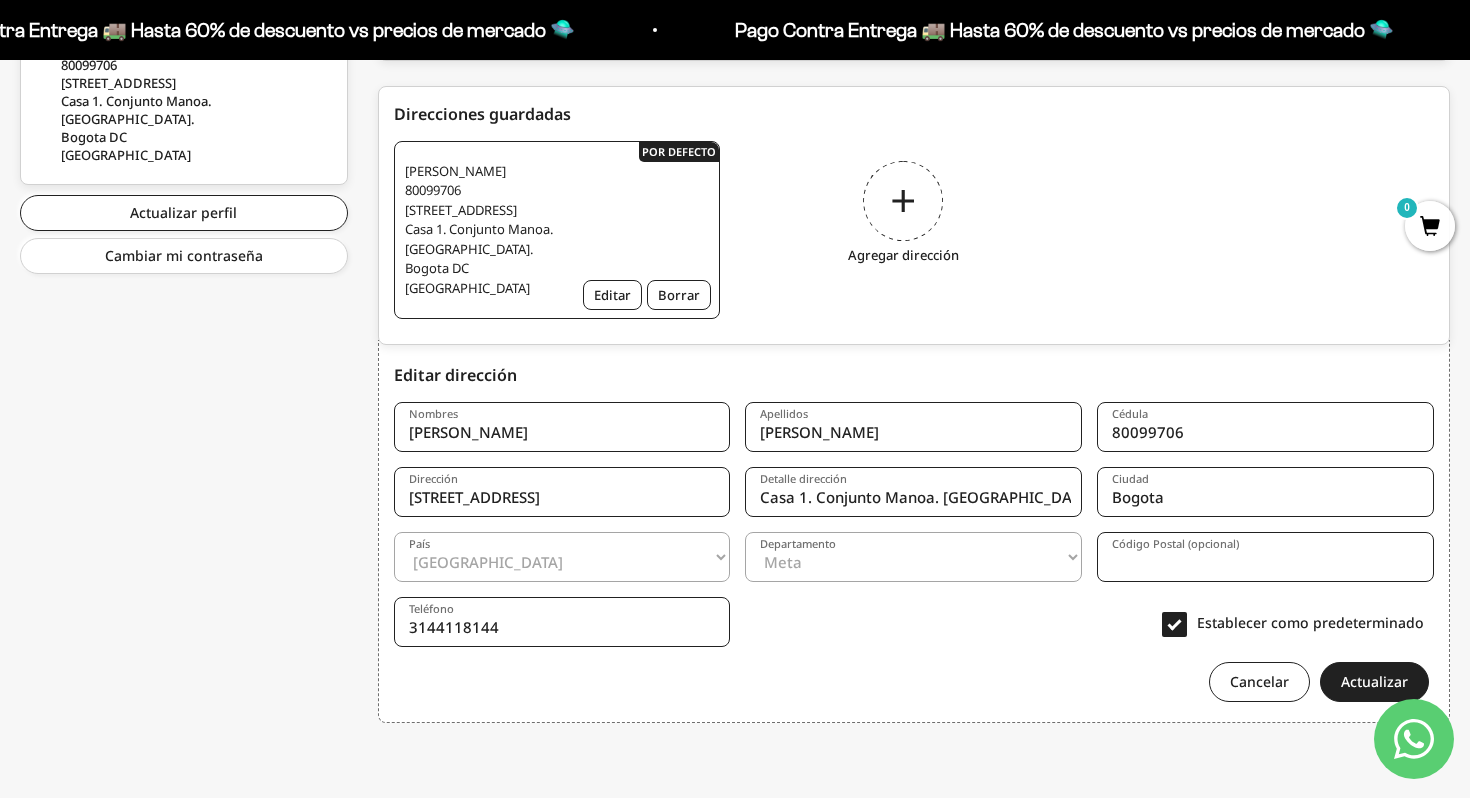 click on "Bogota" at bounding box center (1265, 492) 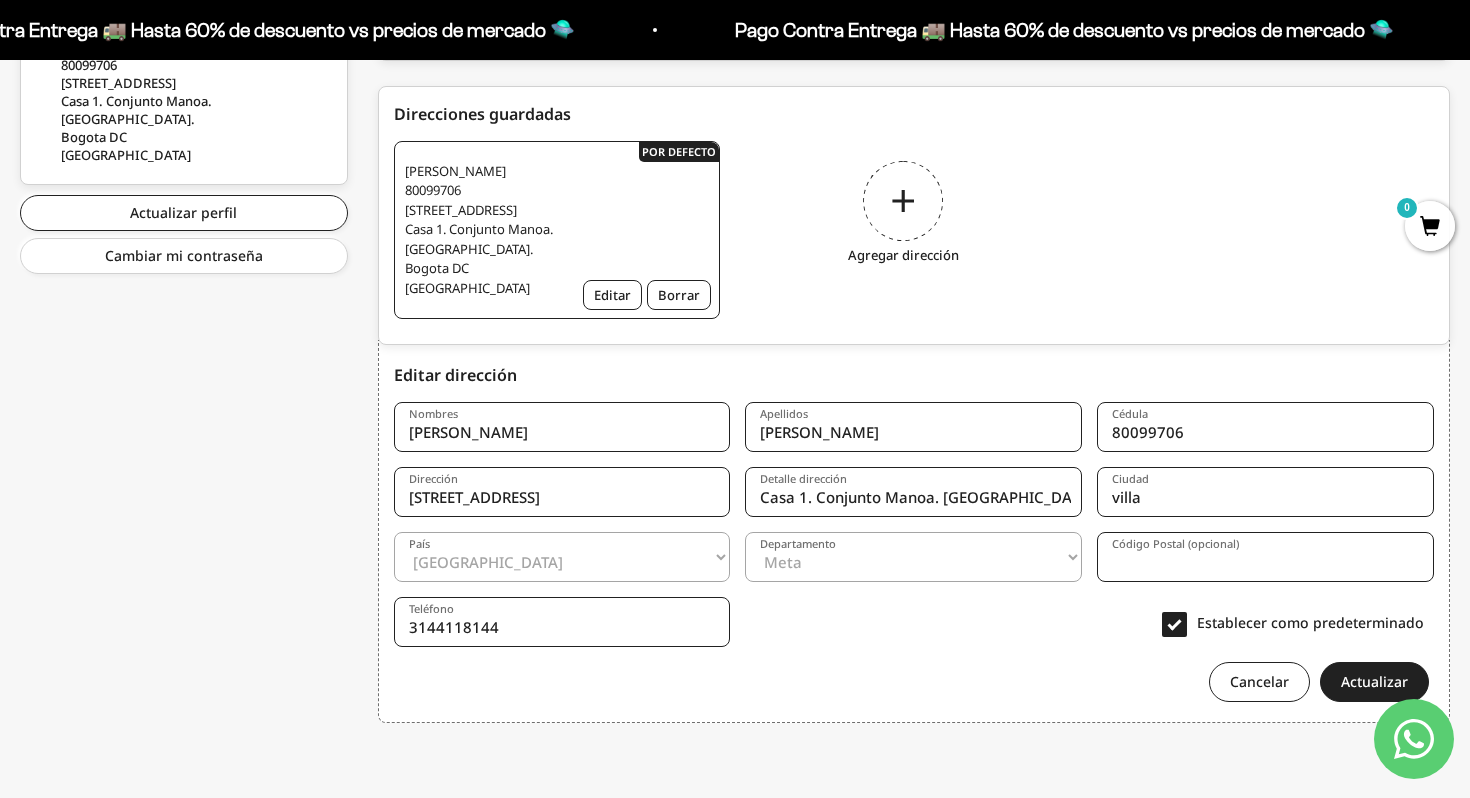type on "[PERSON_NAME]" 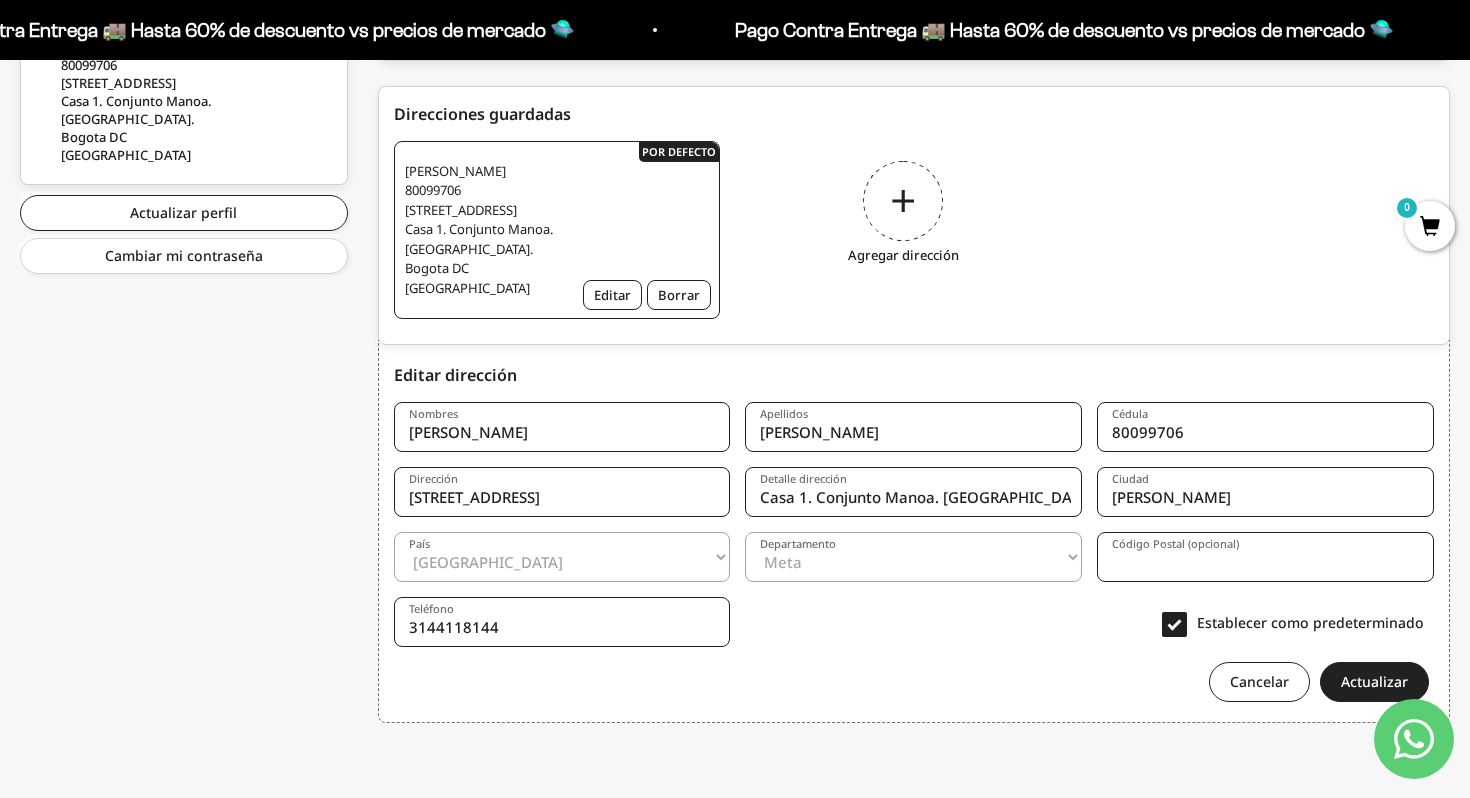 click on "Código Postal (opcional)" at bounding box center (1265, 557) 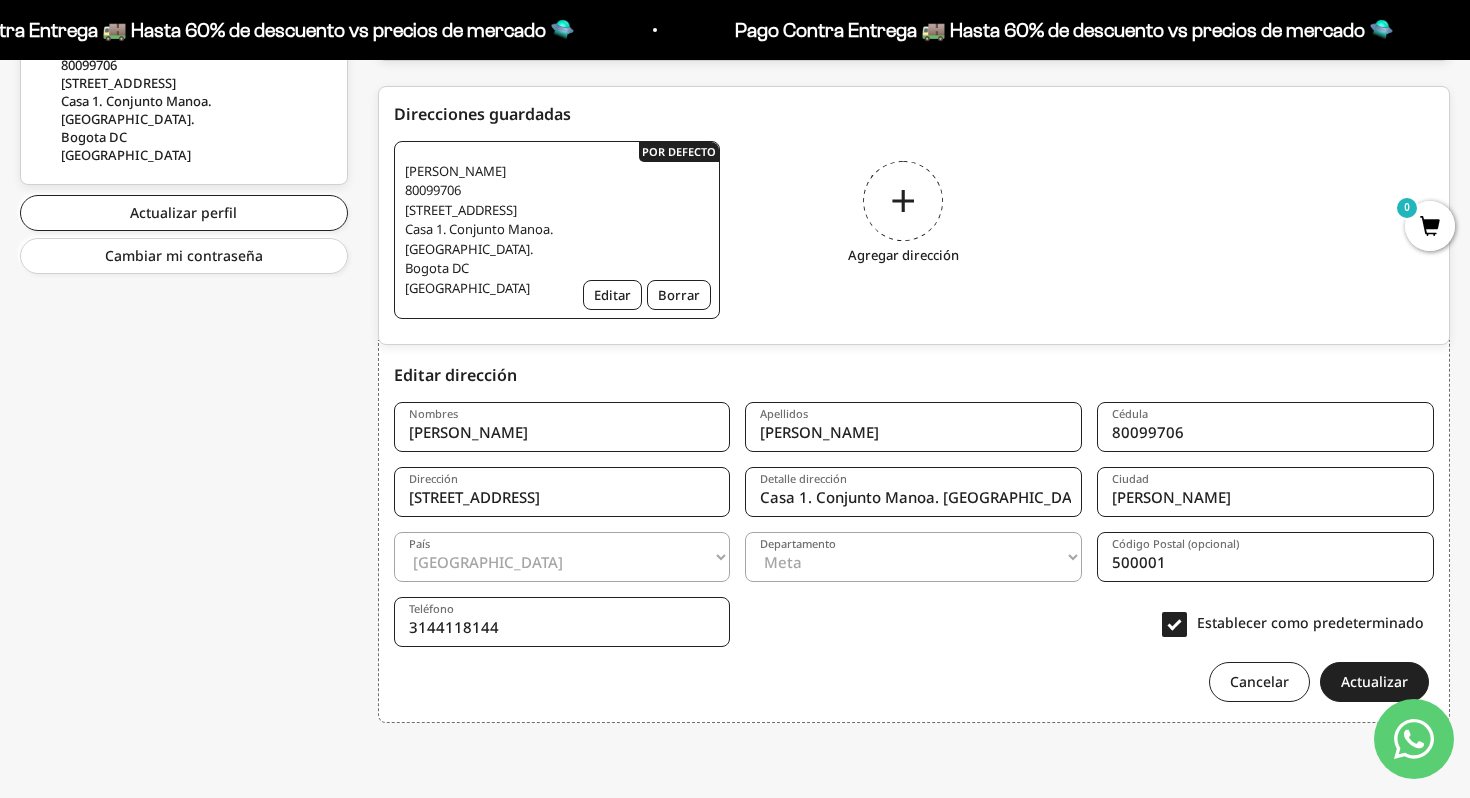 type on "500001" 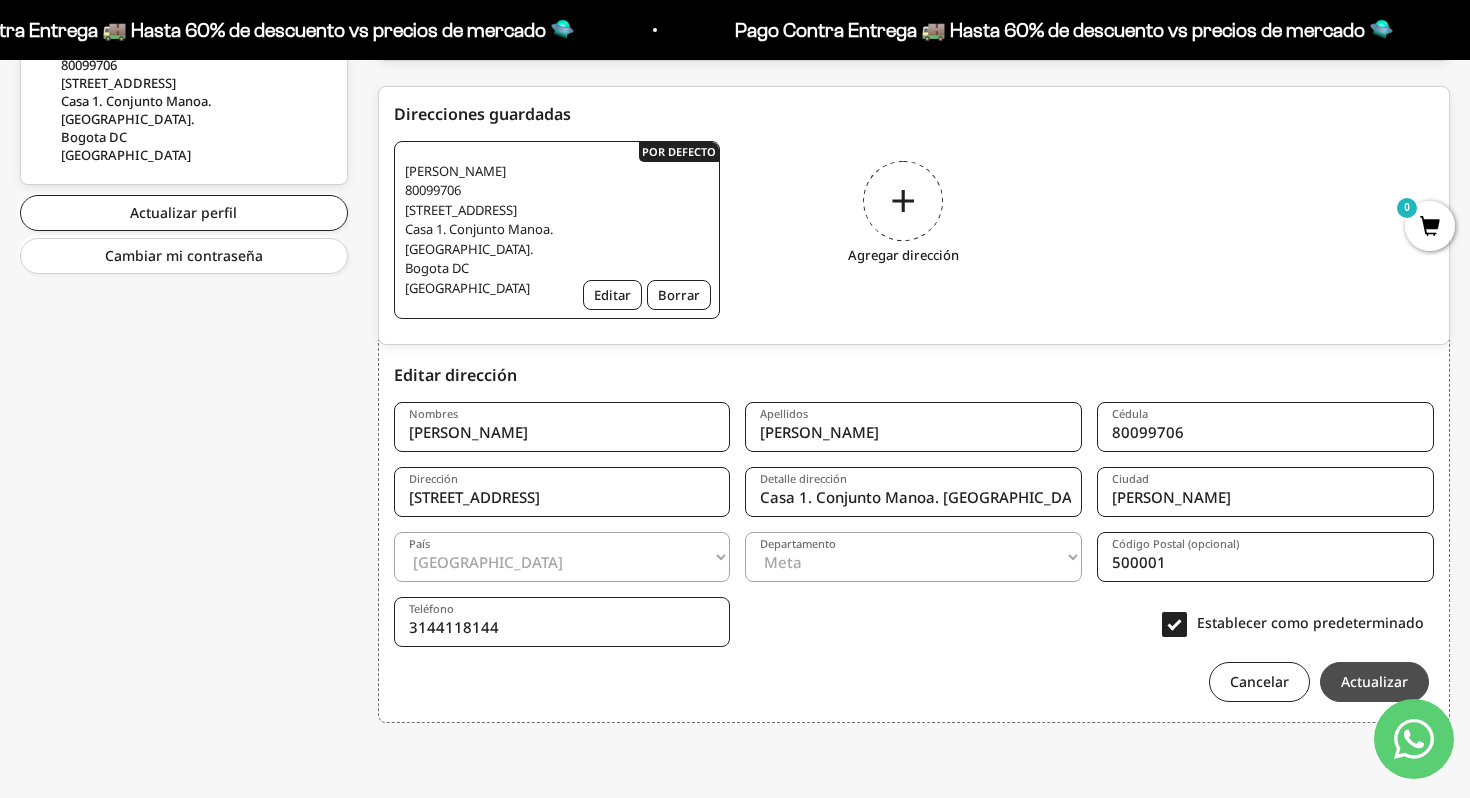 click on "Actualizar" at bounding box center [1374, 682] 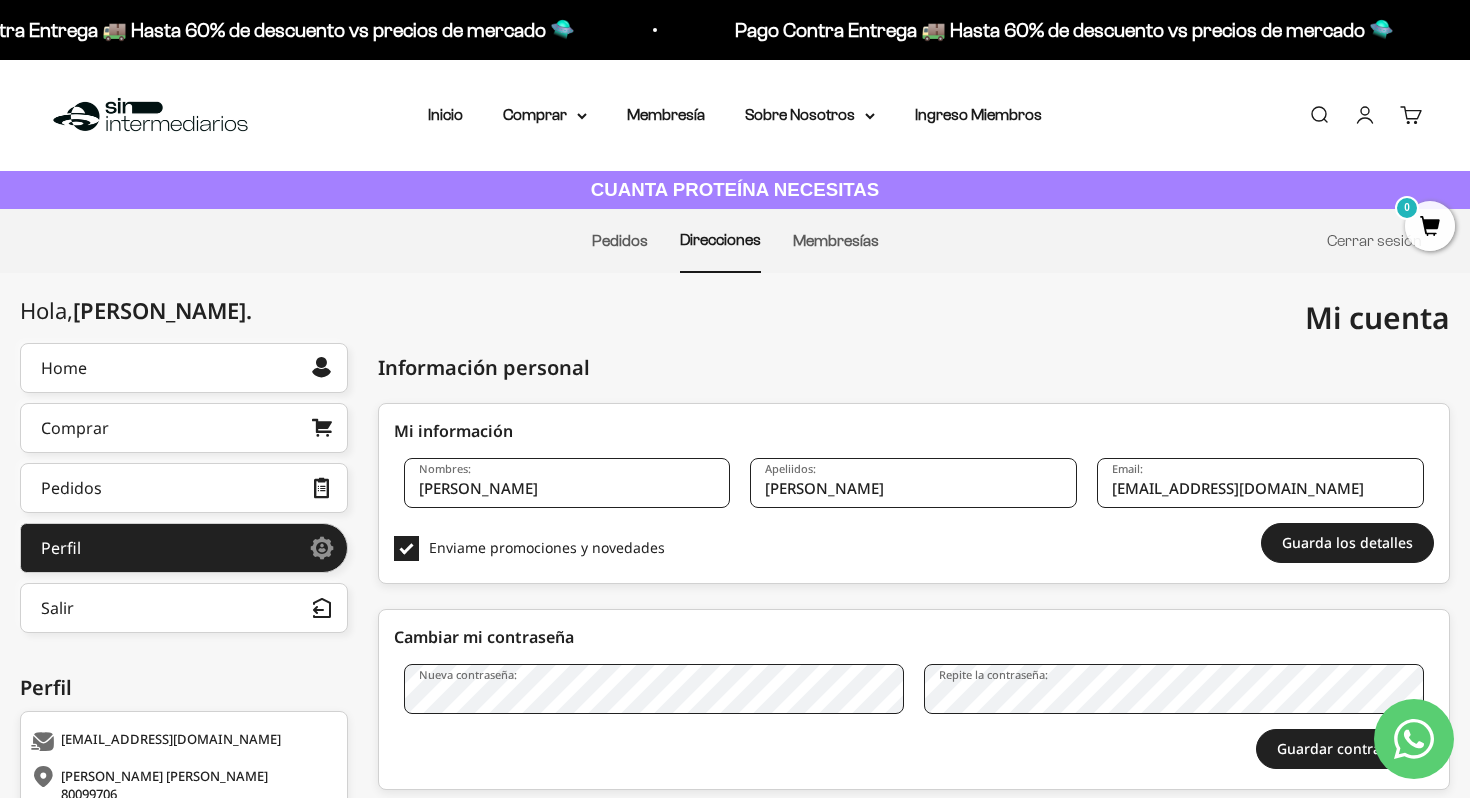 scroll, scrollTop: 0, scrollLeft: 0, axis: both 